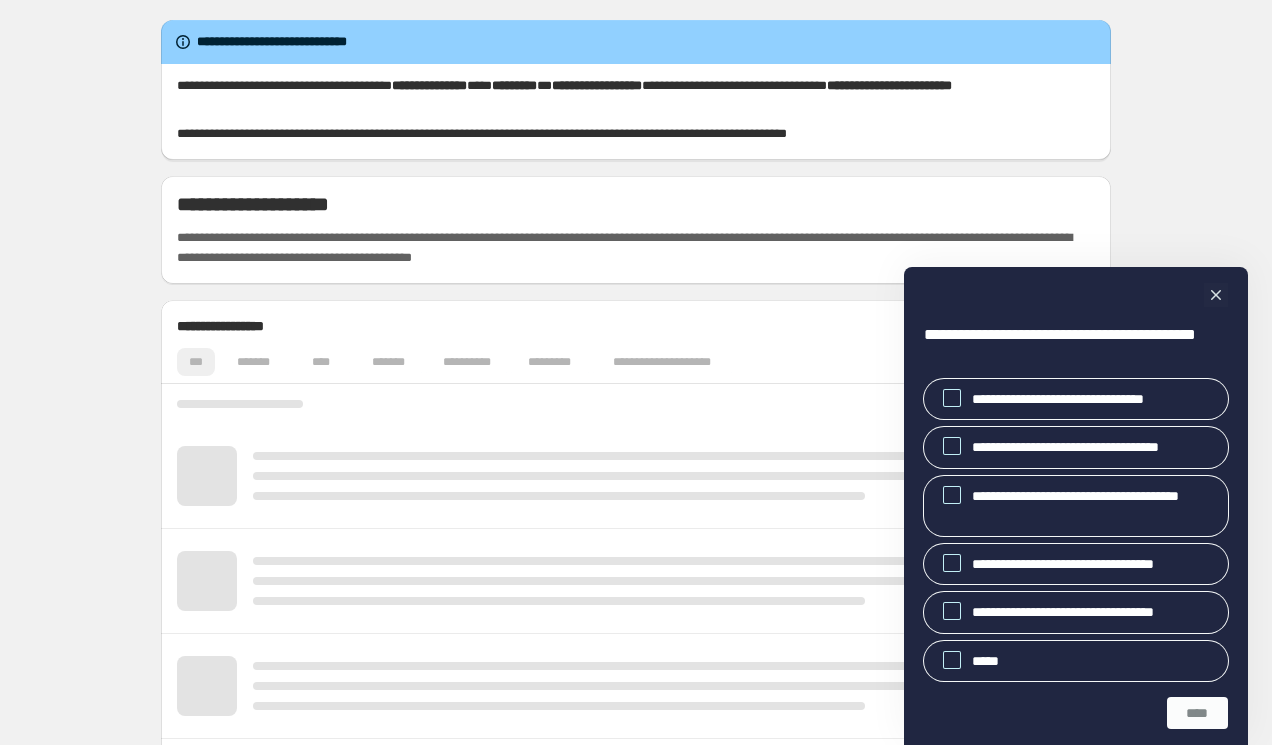 scroll, scrollTop: 0, scrollLeft: 0, axis: both 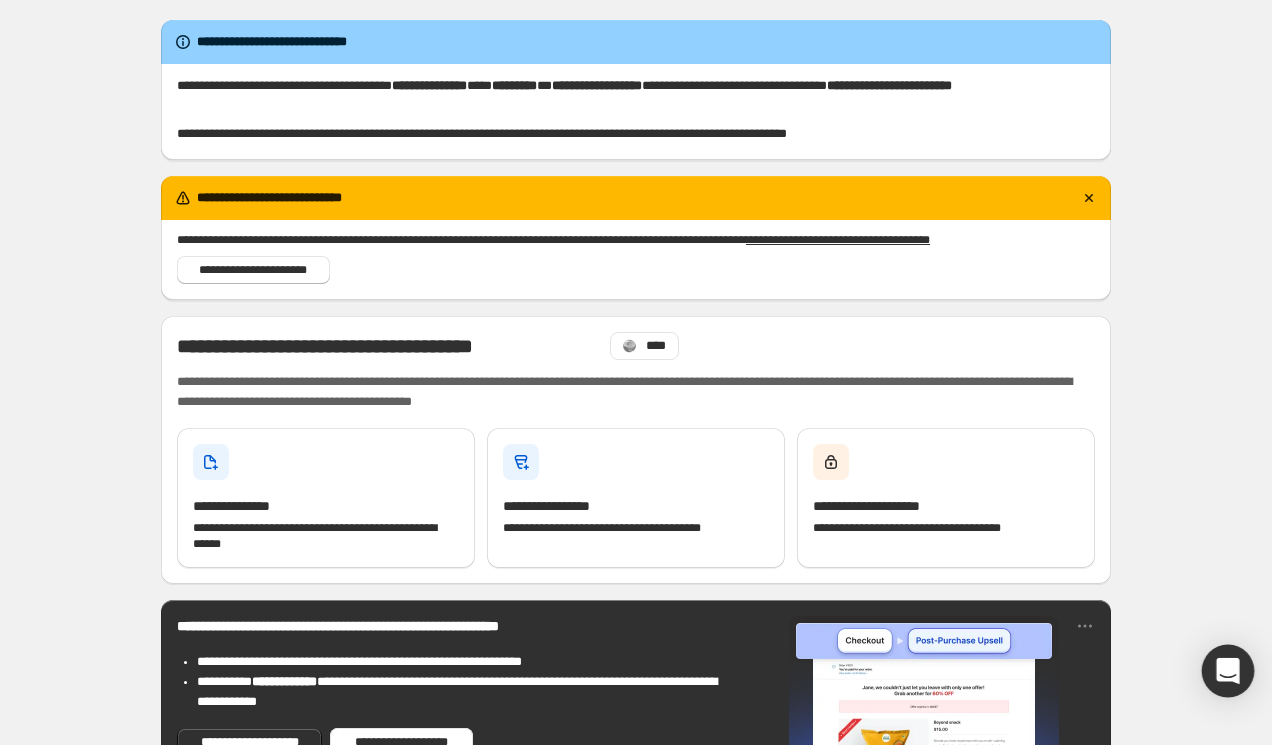 click 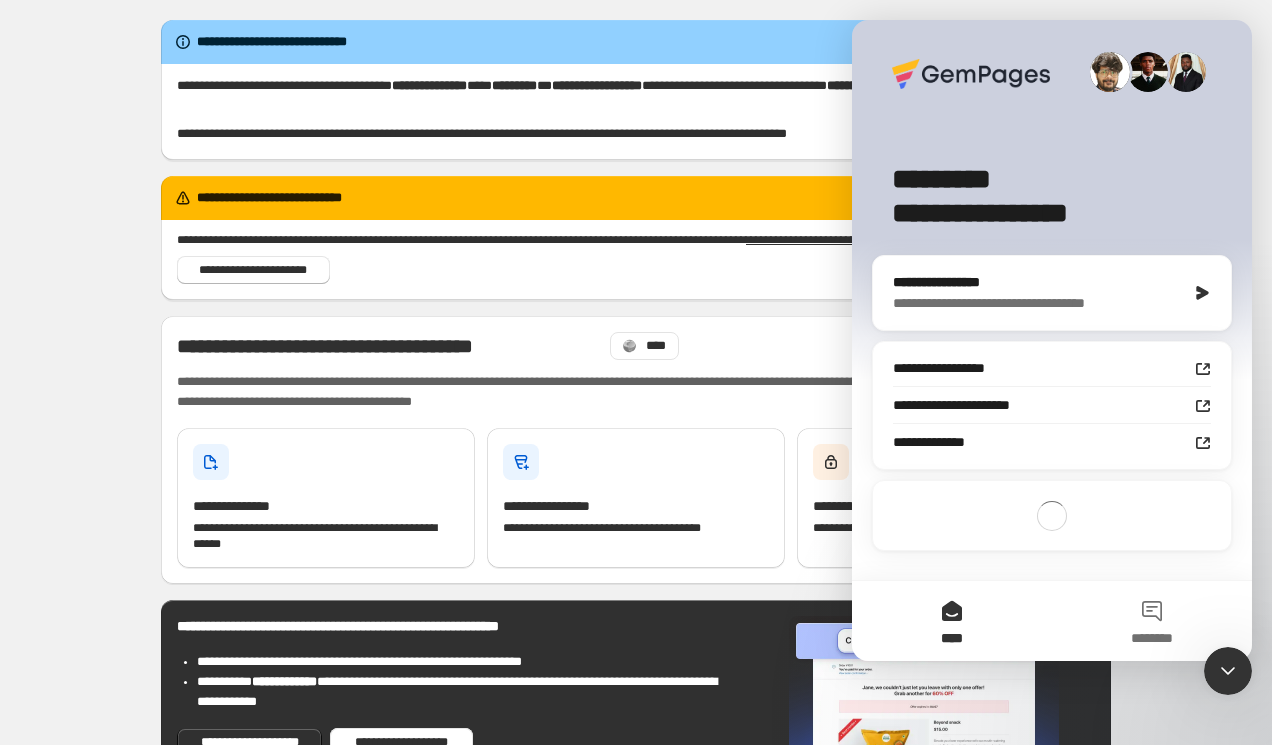 scroll, scrollTop: 0, scrollLeft: 0, axis: both 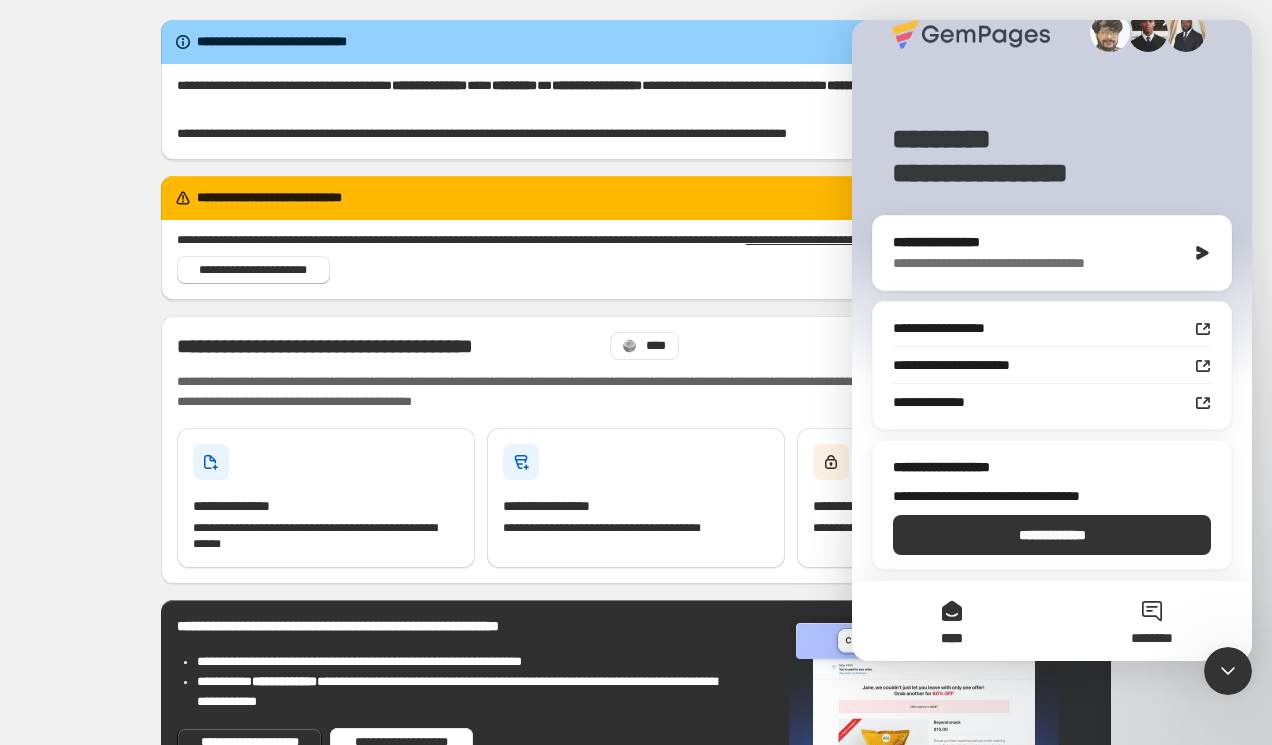 click on "********" at bounding box center [1152, 621] 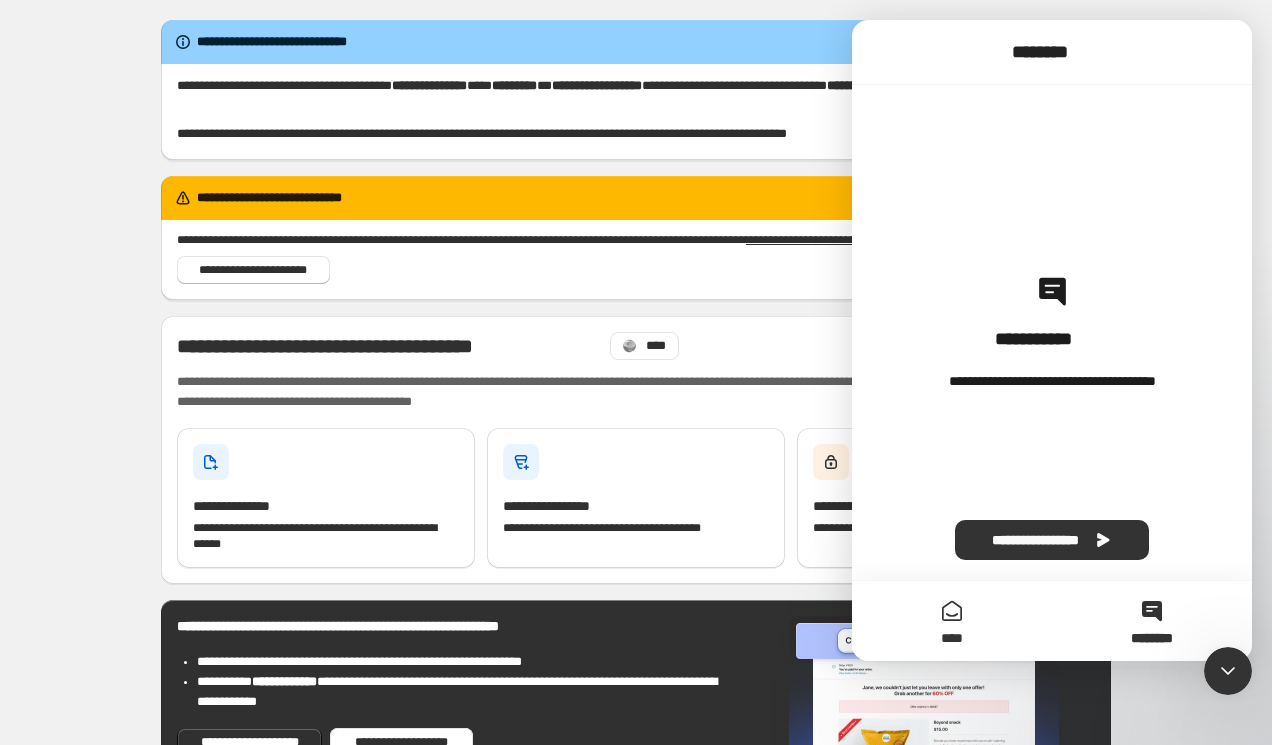 click on "****" at bounding box center [952, 621] 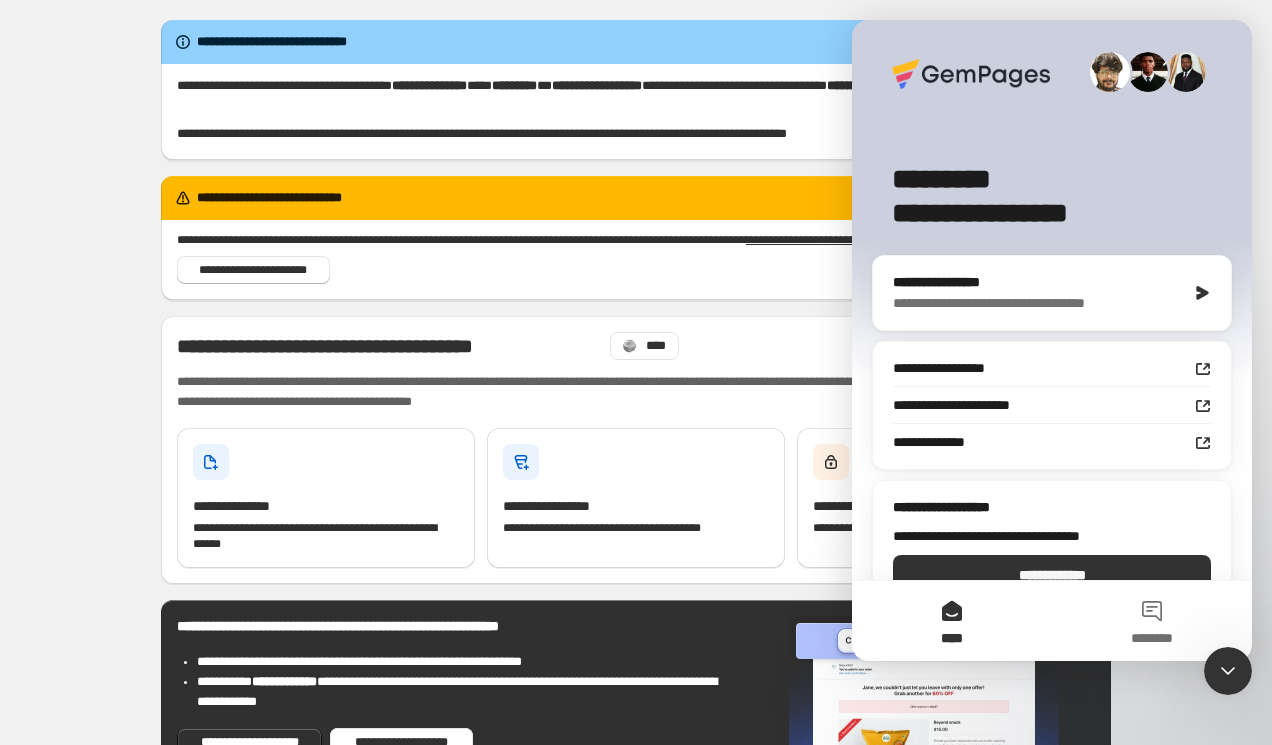 click on "**********" at bounding box center [636, 952] 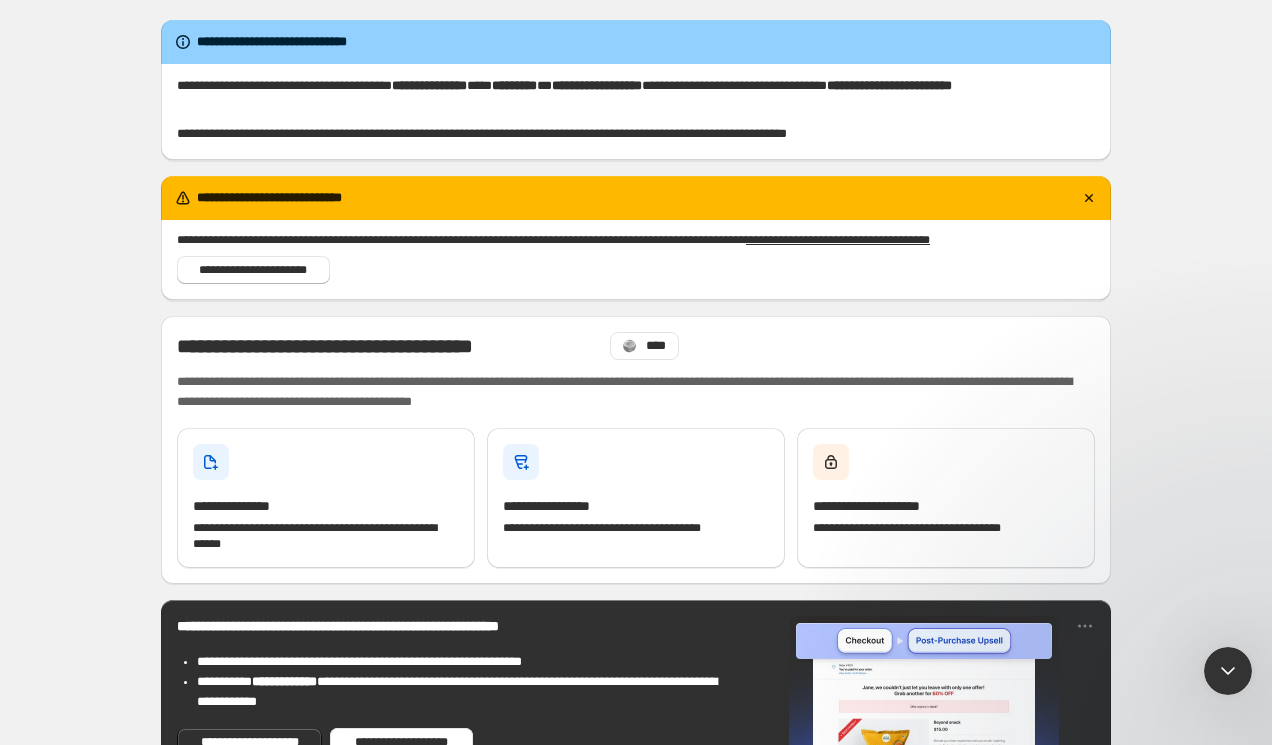 scroll, scrollTop: 0, scrollLeft: 0, axis: both 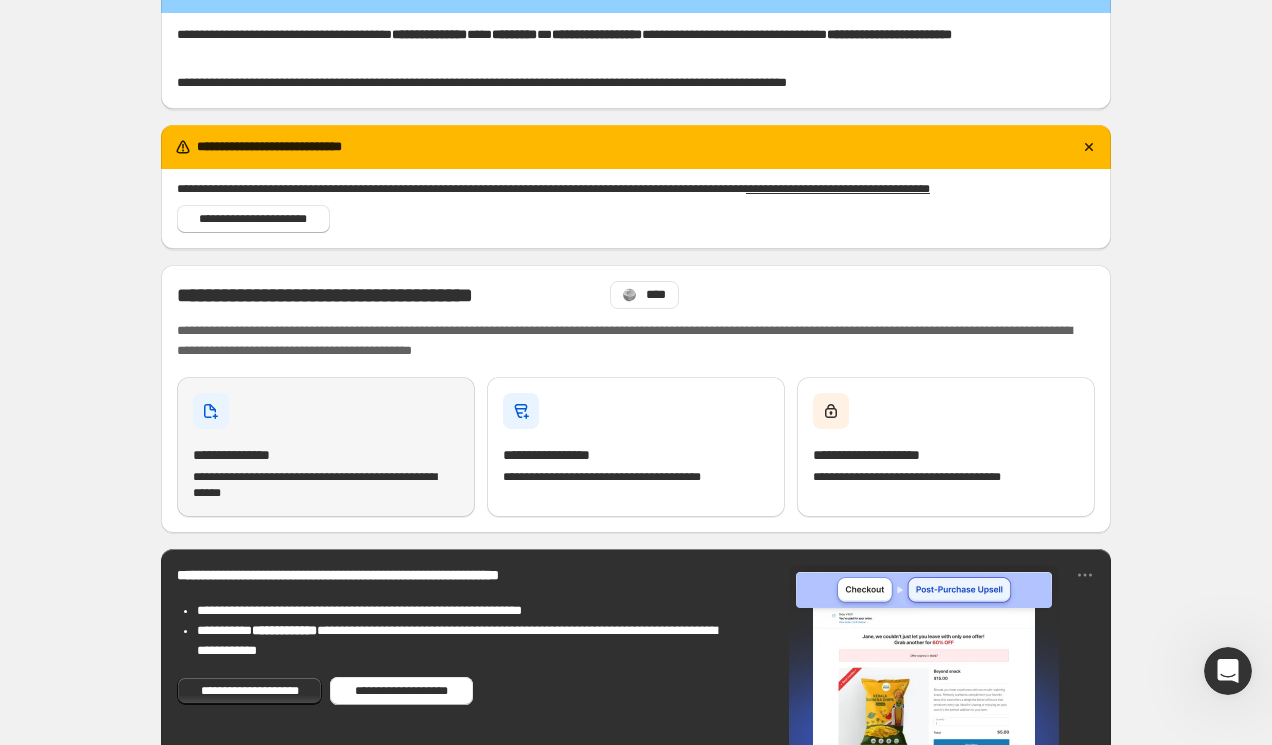 click on "**********" at bounding box center [326, 455] 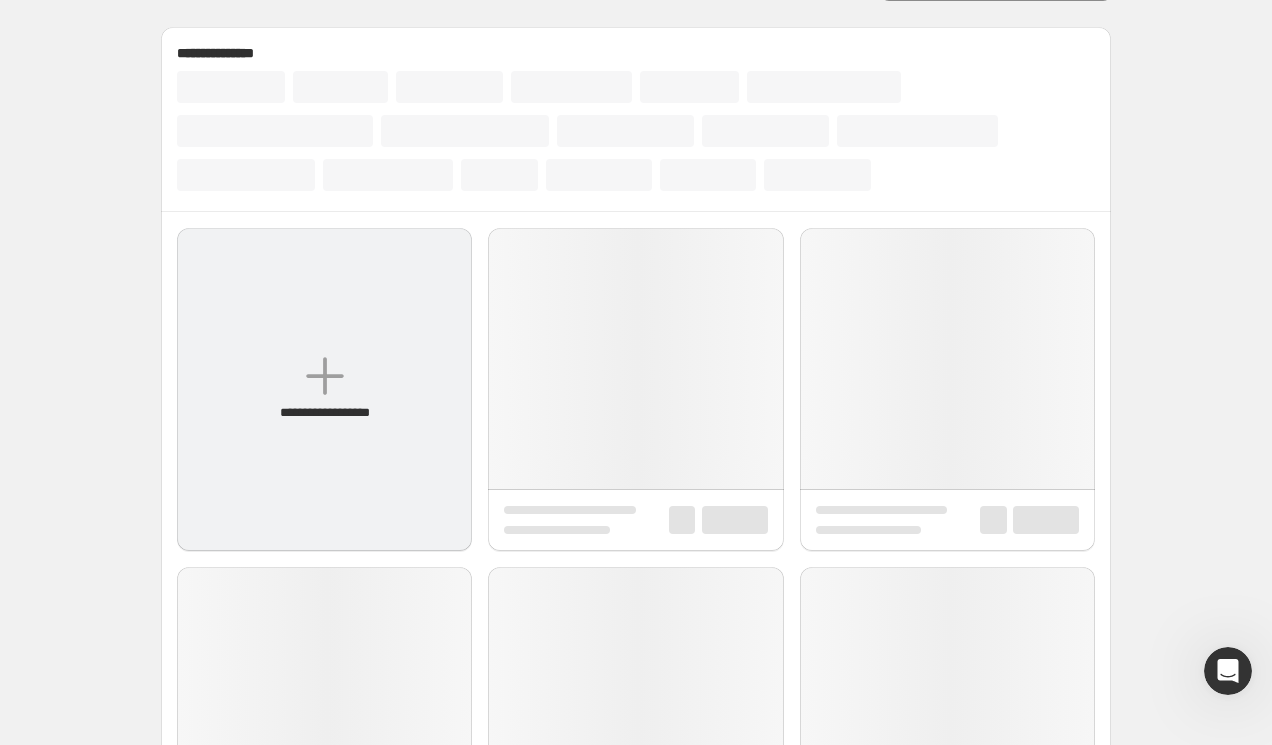 scroll, scrollTop: 0, scrollLeft: 0, axis: both 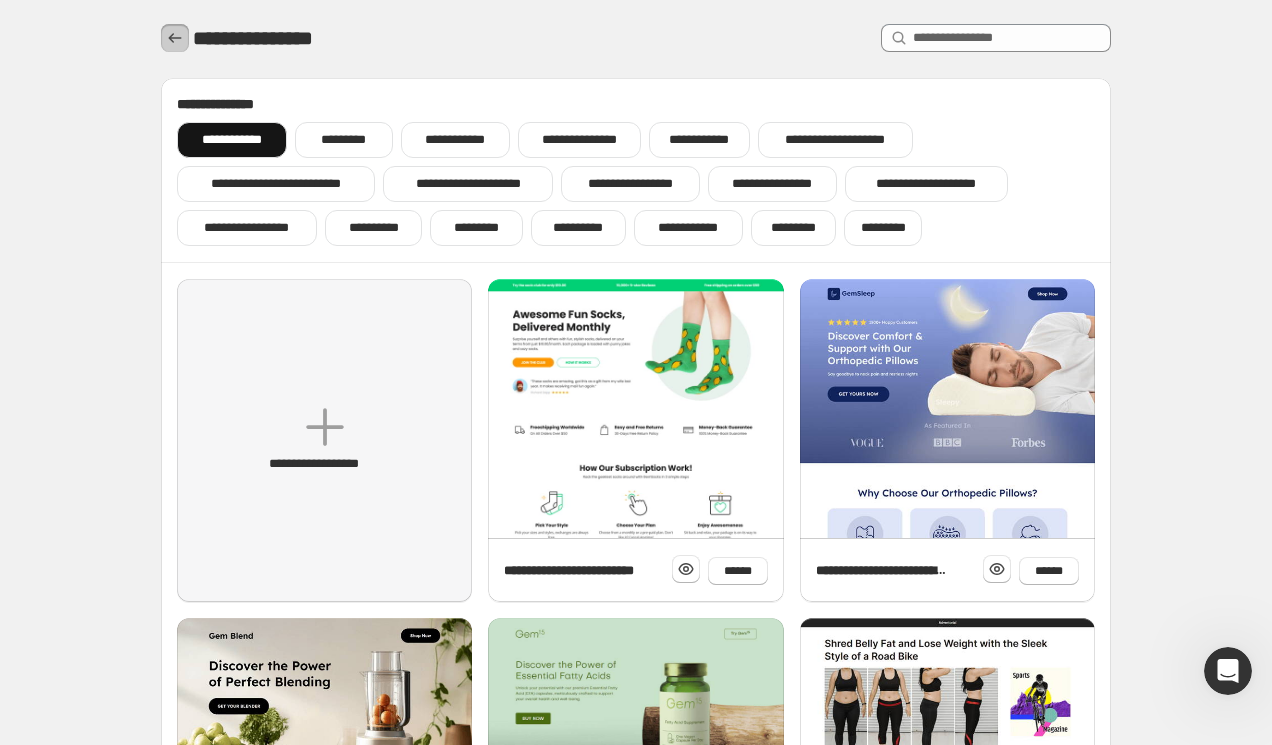 click 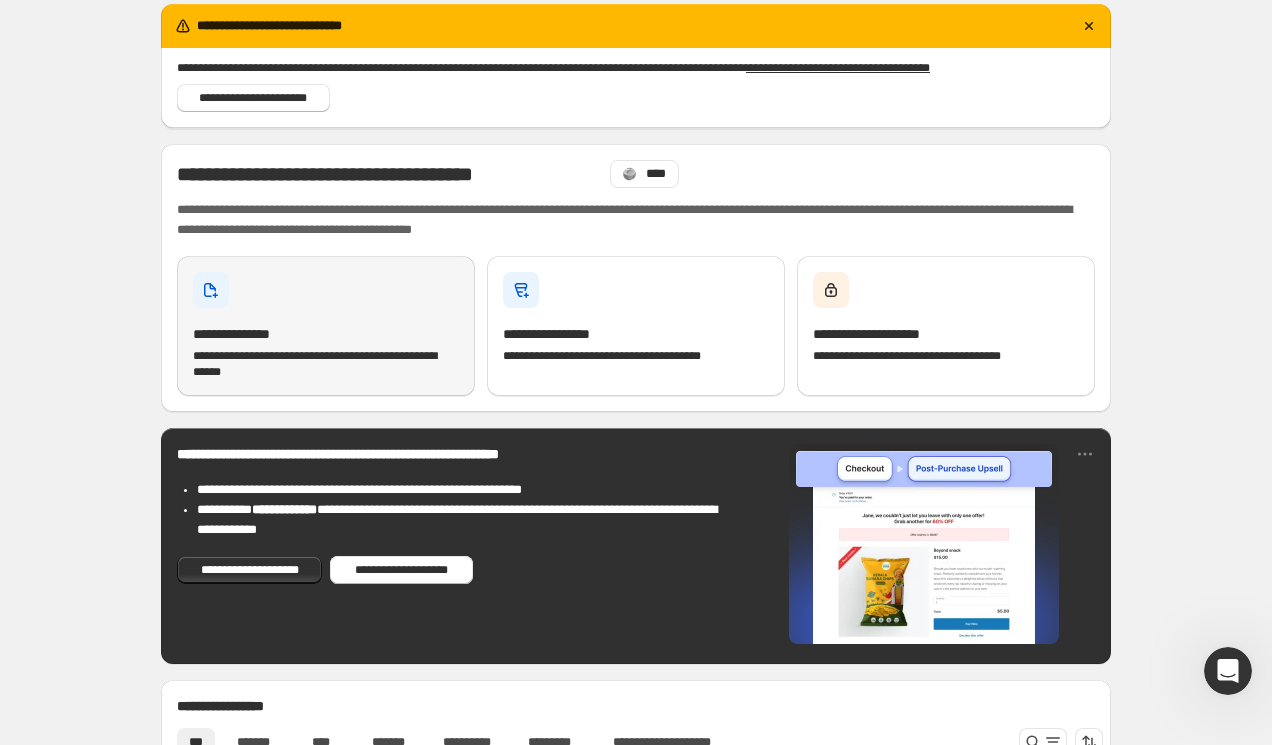 scroll, scrollTop: 183, scrollLeft: 0, axis: vertical 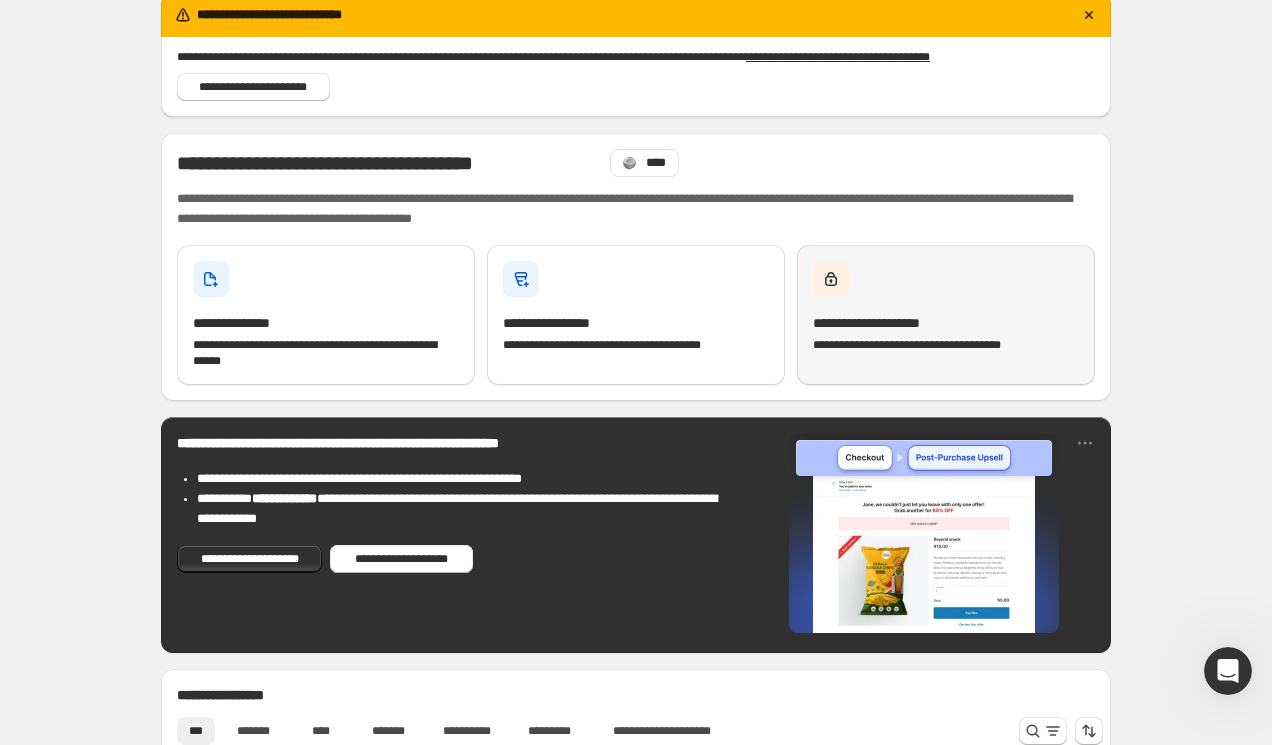 click on "**********" at bounding box center (891, 323) 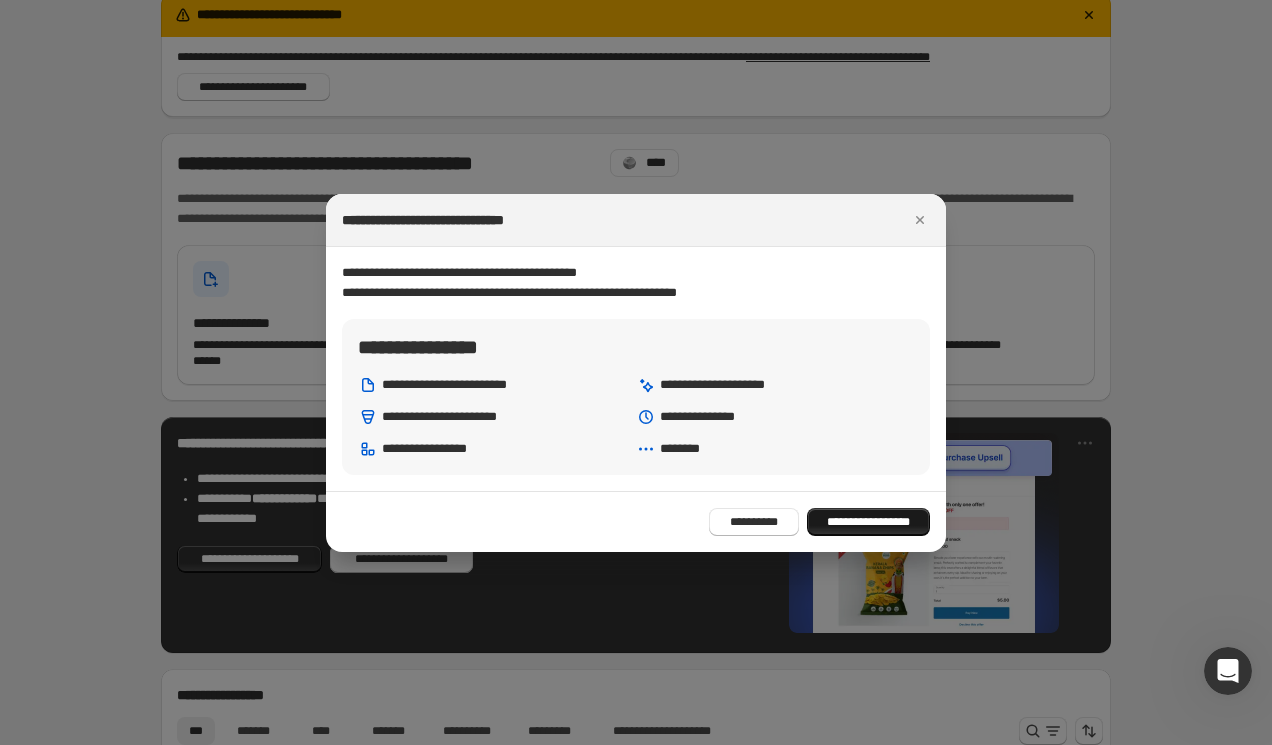 click on "**********" at bounding box center [869, 522] 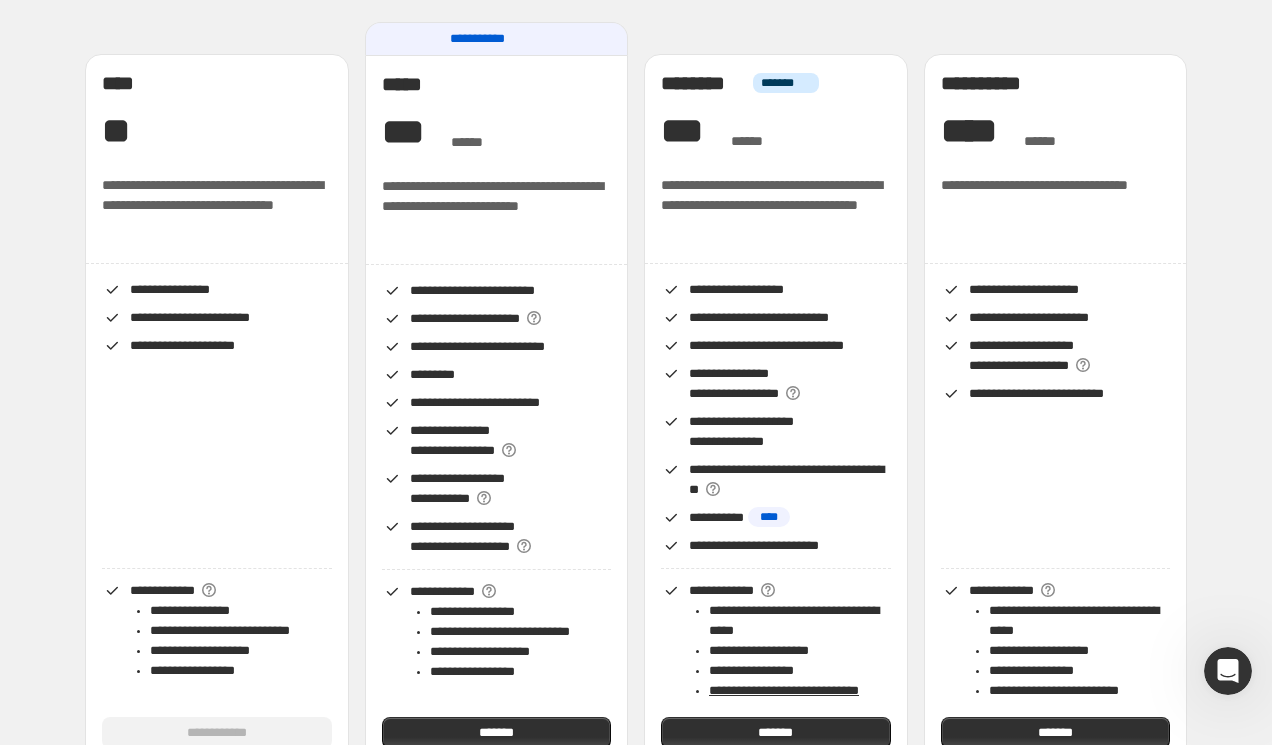 scroll, scrollTop: 152, scrollLeft: 0, axis: vertical 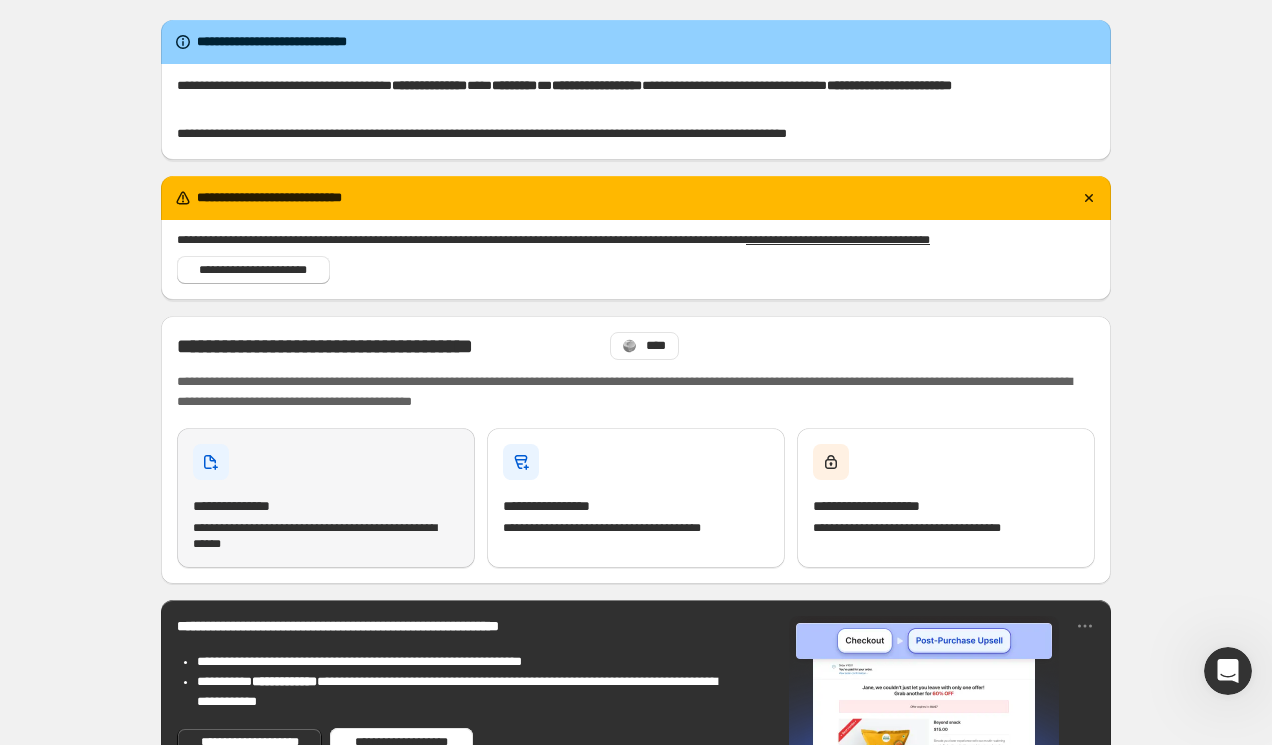 click on "**********" at bounding box center (326, 498) 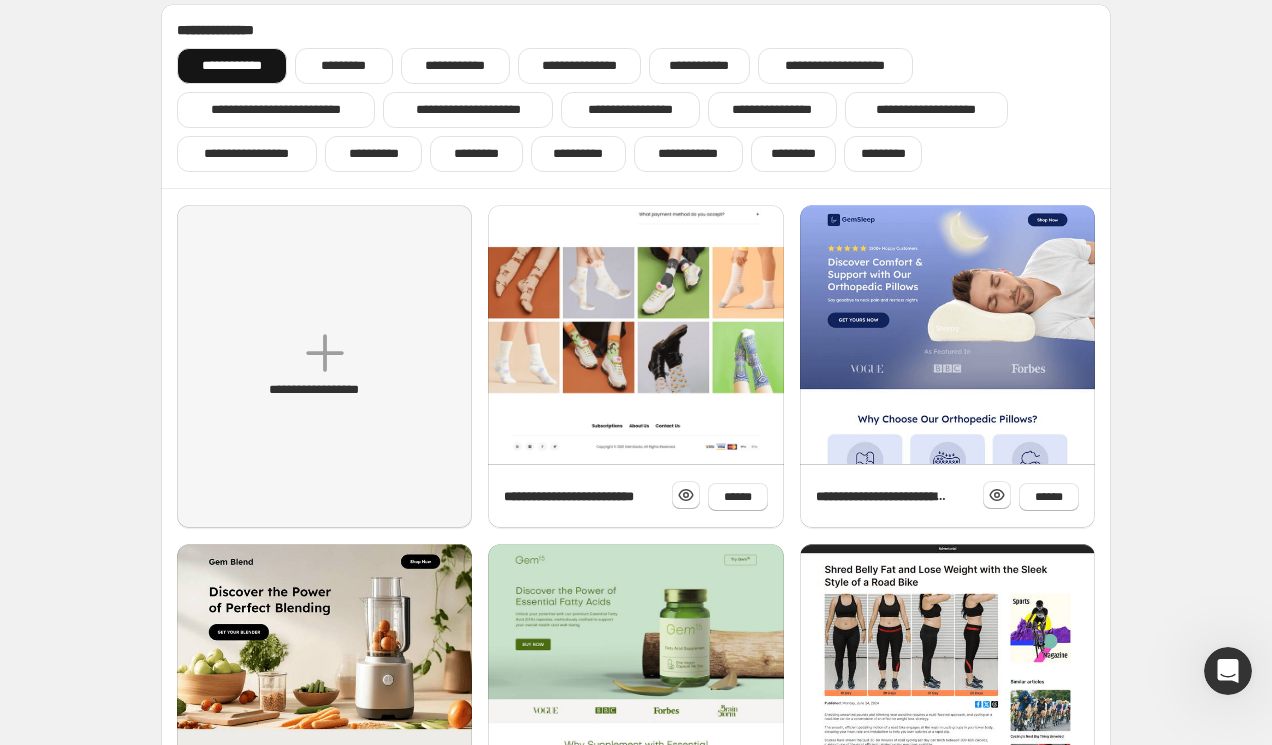 scroll, scrollTop: 80, scrollLeft: 0, axis: vertical 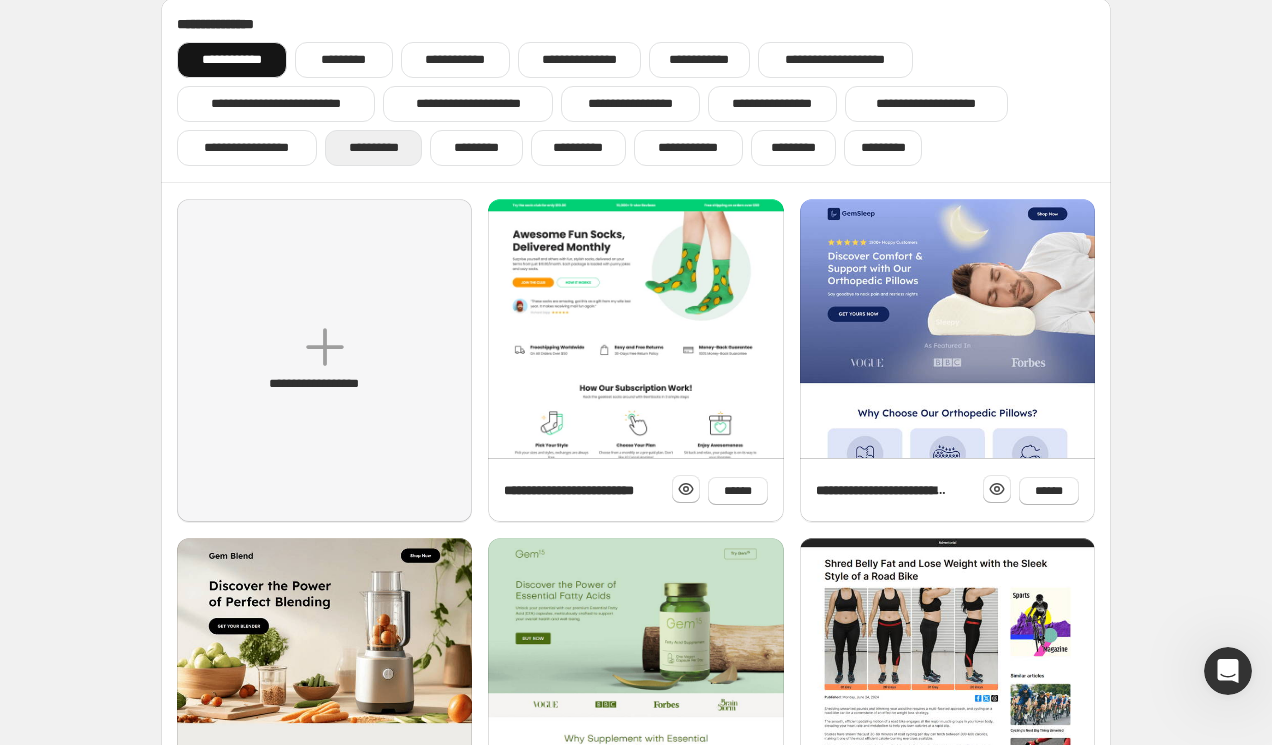 click on "**********" at bounding box center [374, 148] 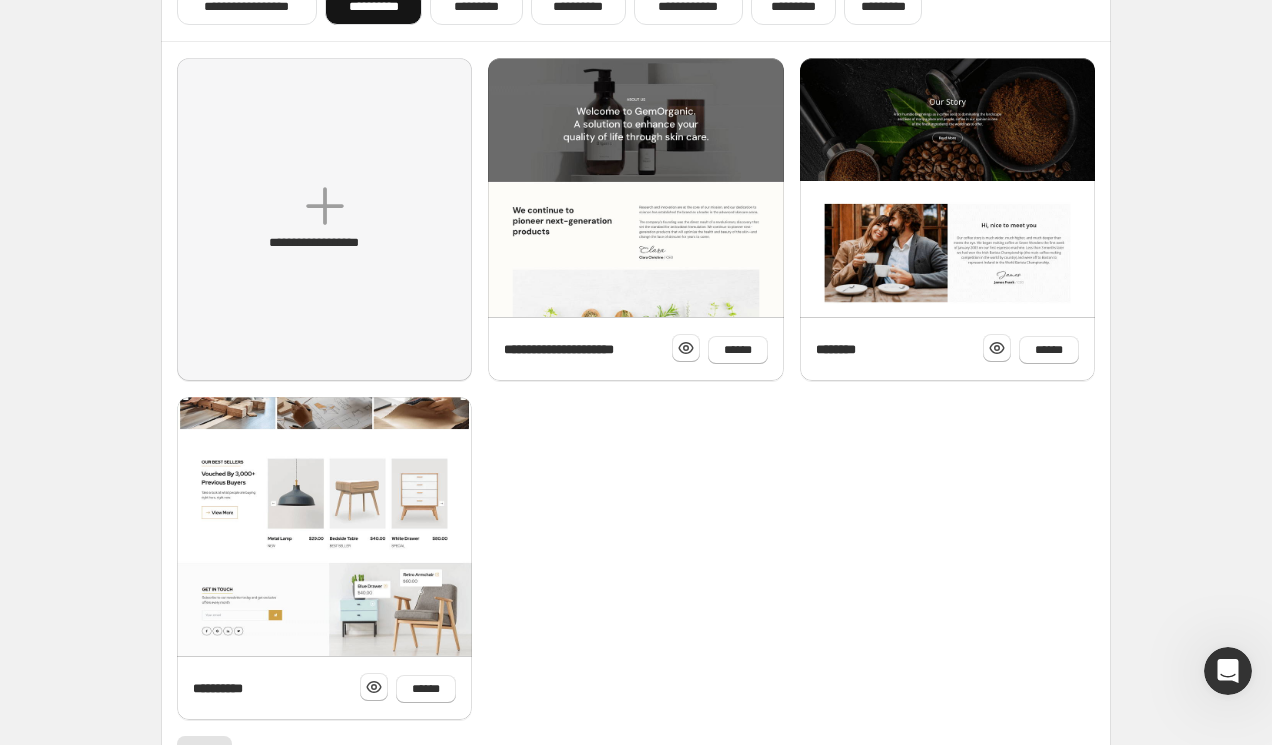 scroll, scrollTop: 0, scrollLeft: 0, axis: both 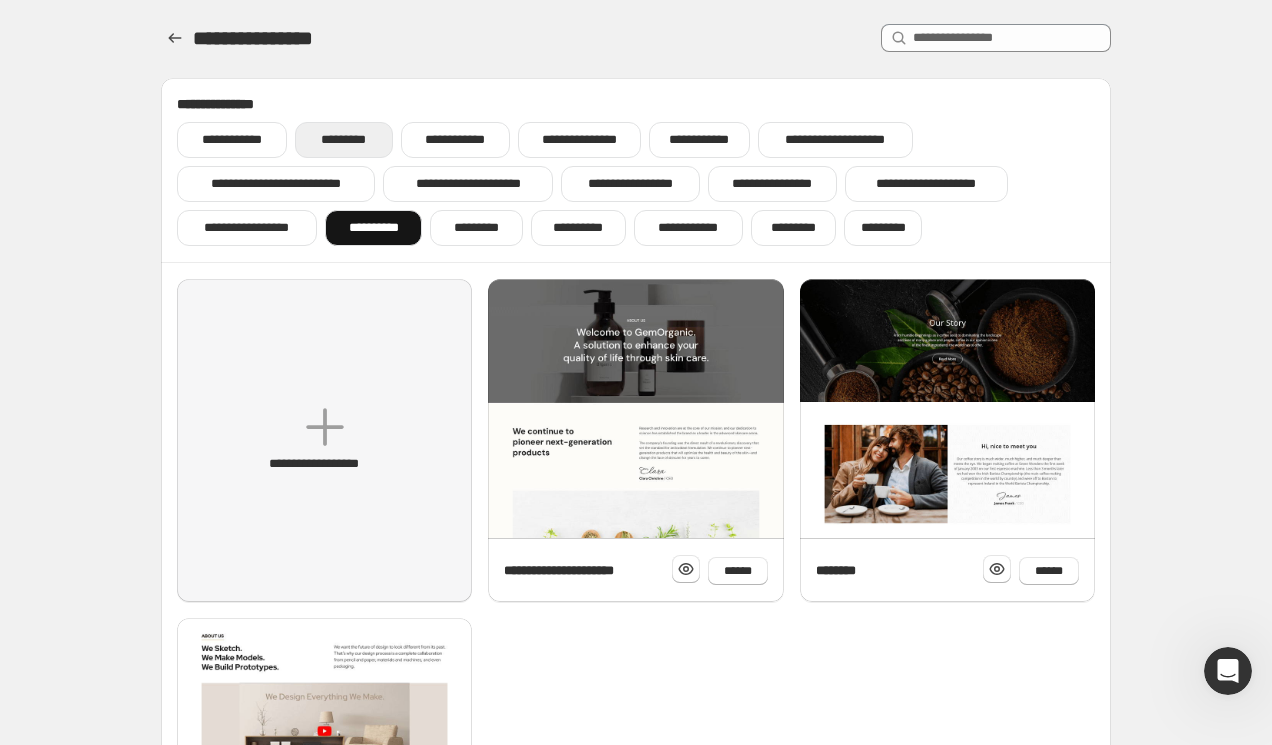 click on "*********" at bounding box center [343, 140] 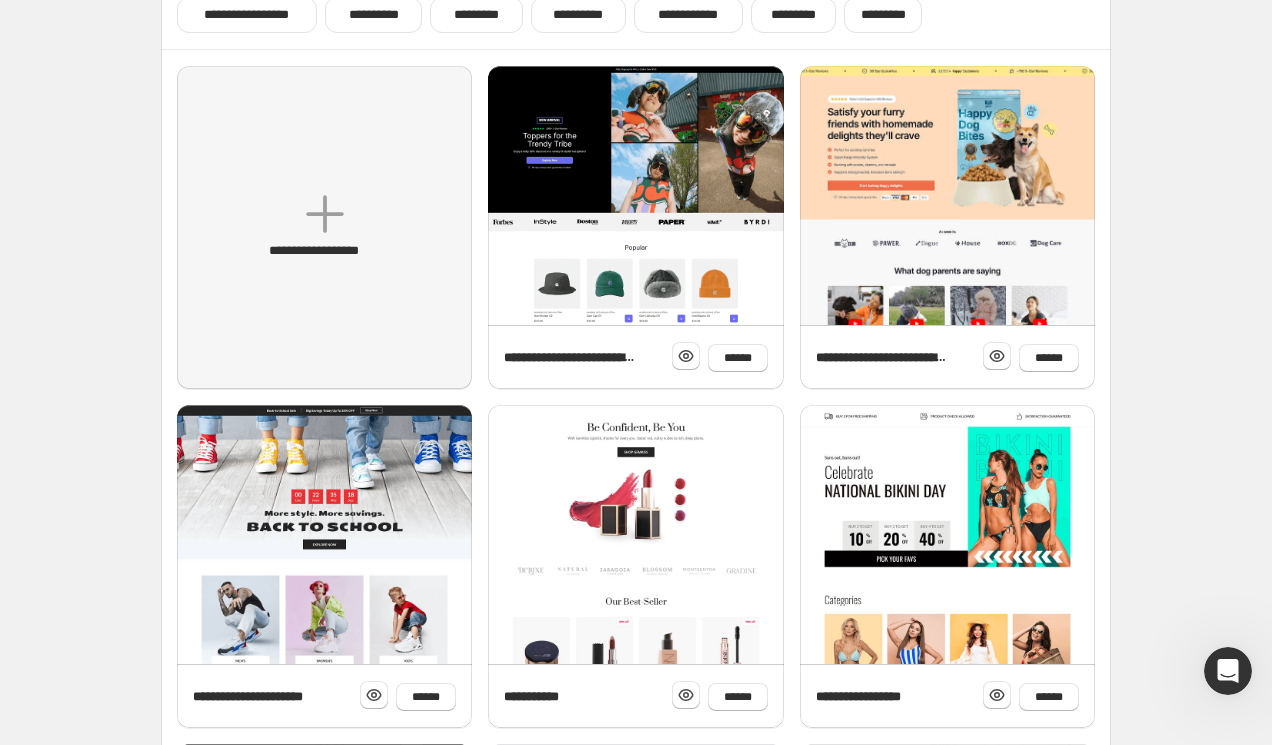scroll, scrollTop: 0, scrollLeft: 0, axis: both 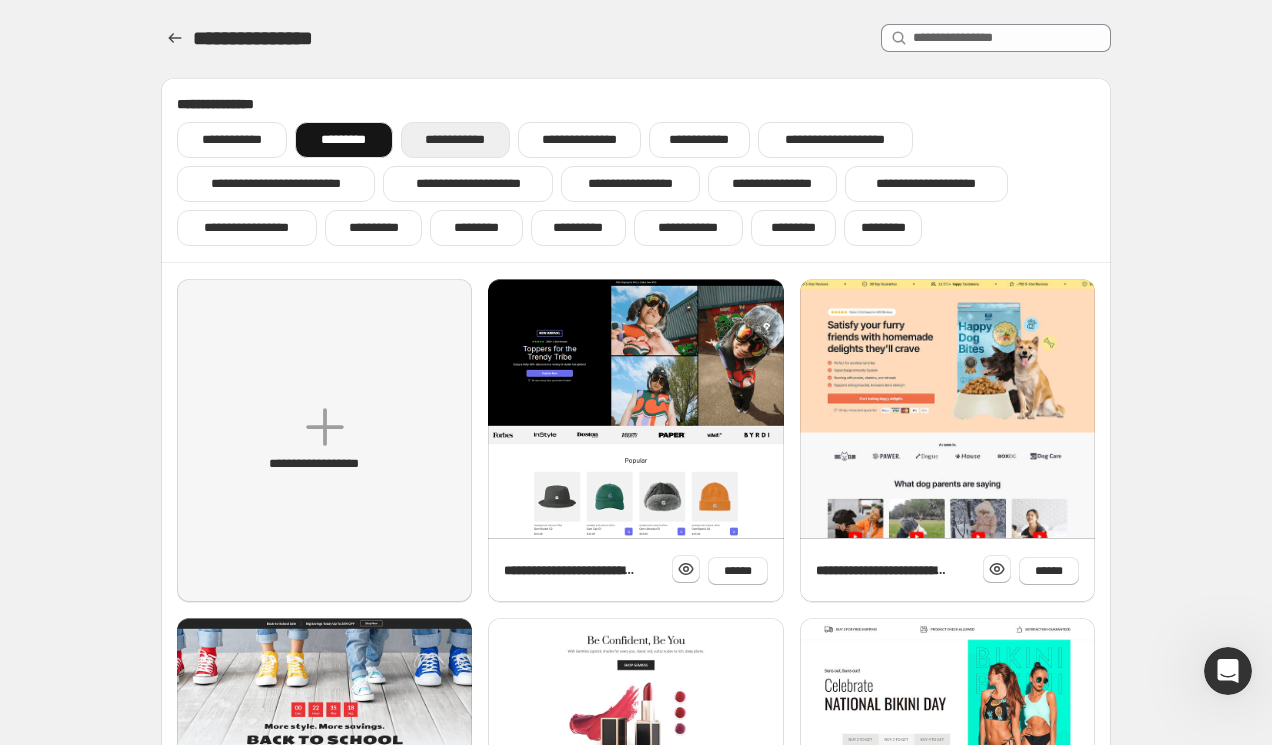 click on "**********" at bounding box center [455, 140] 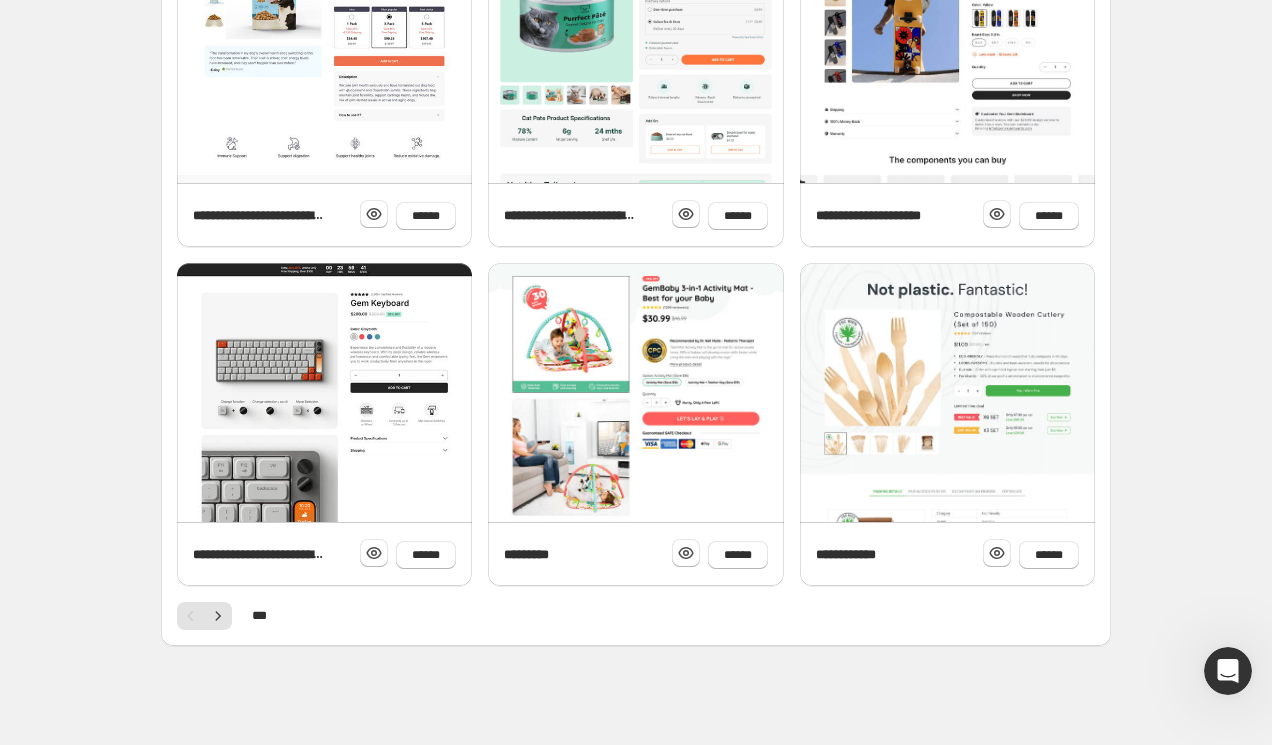 scroll, scrollTop: 695, scrollLeft: 0, axis: vertical 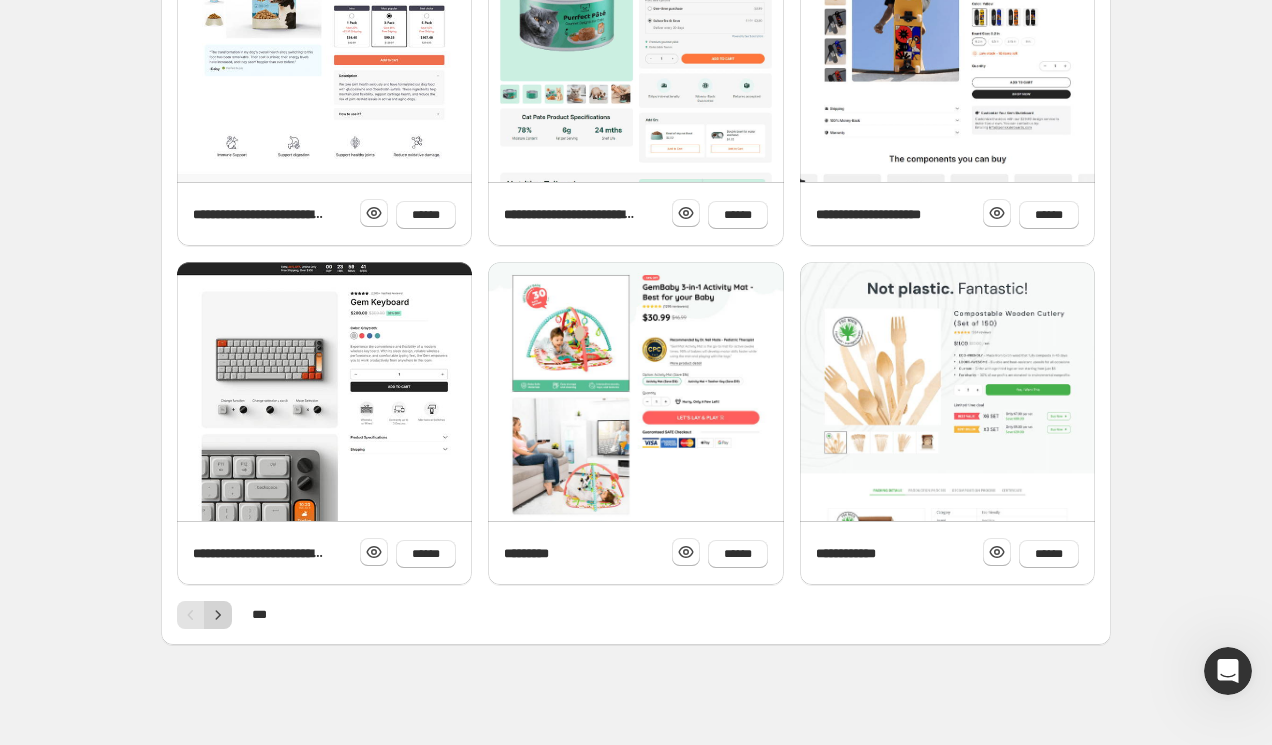 click 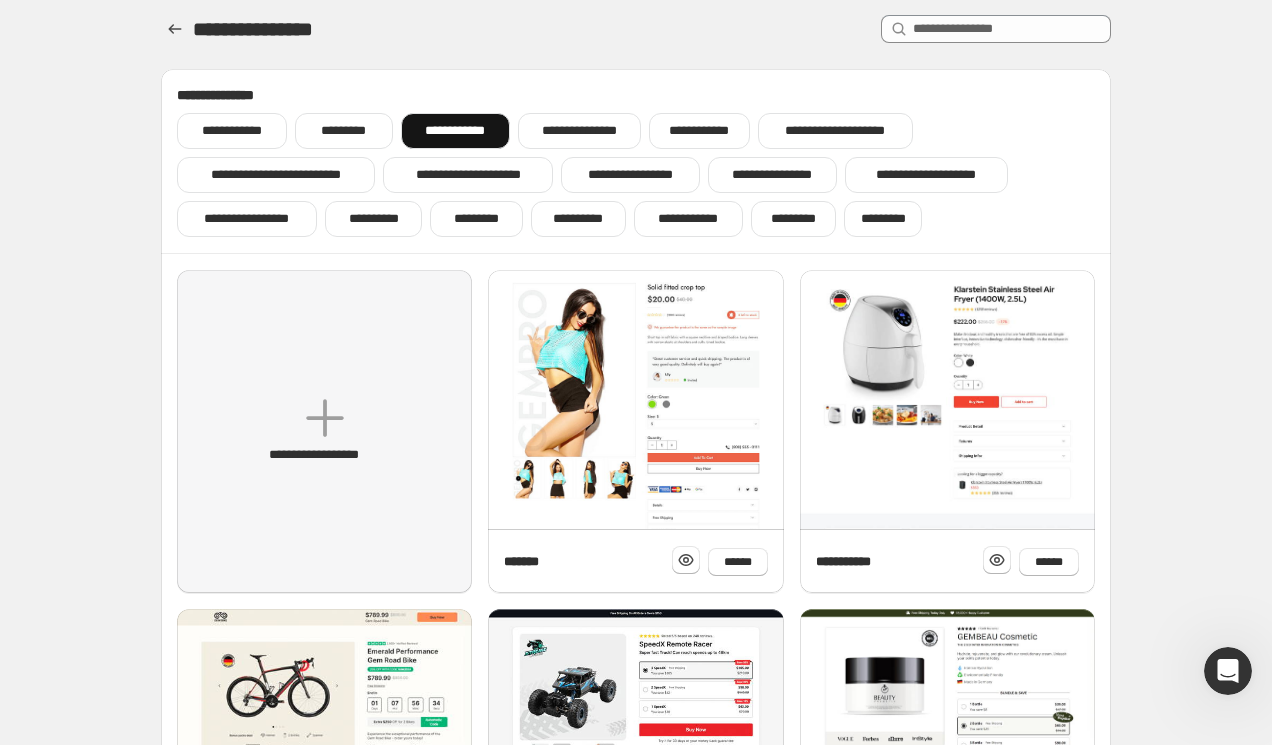 scroll, scrollTop: 0, scrollLeft: 0, axis: both 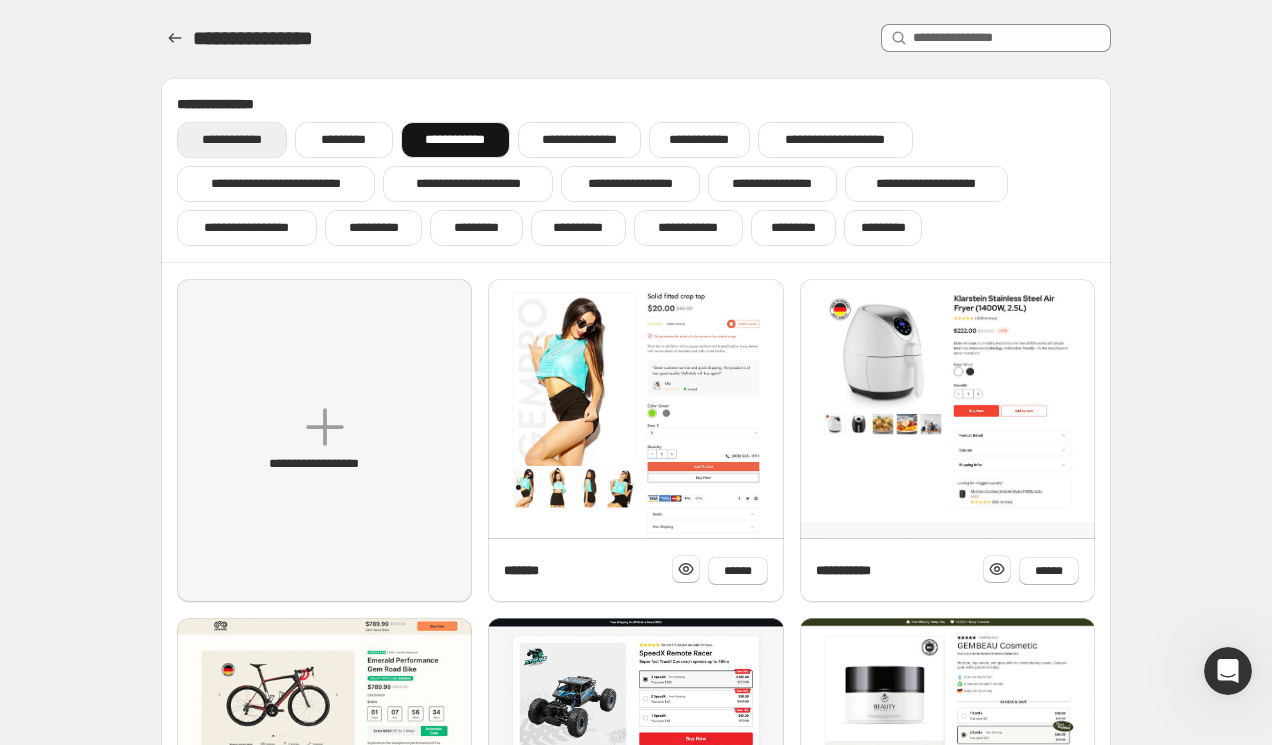 click on "**********" at bounding box center (232, 140) 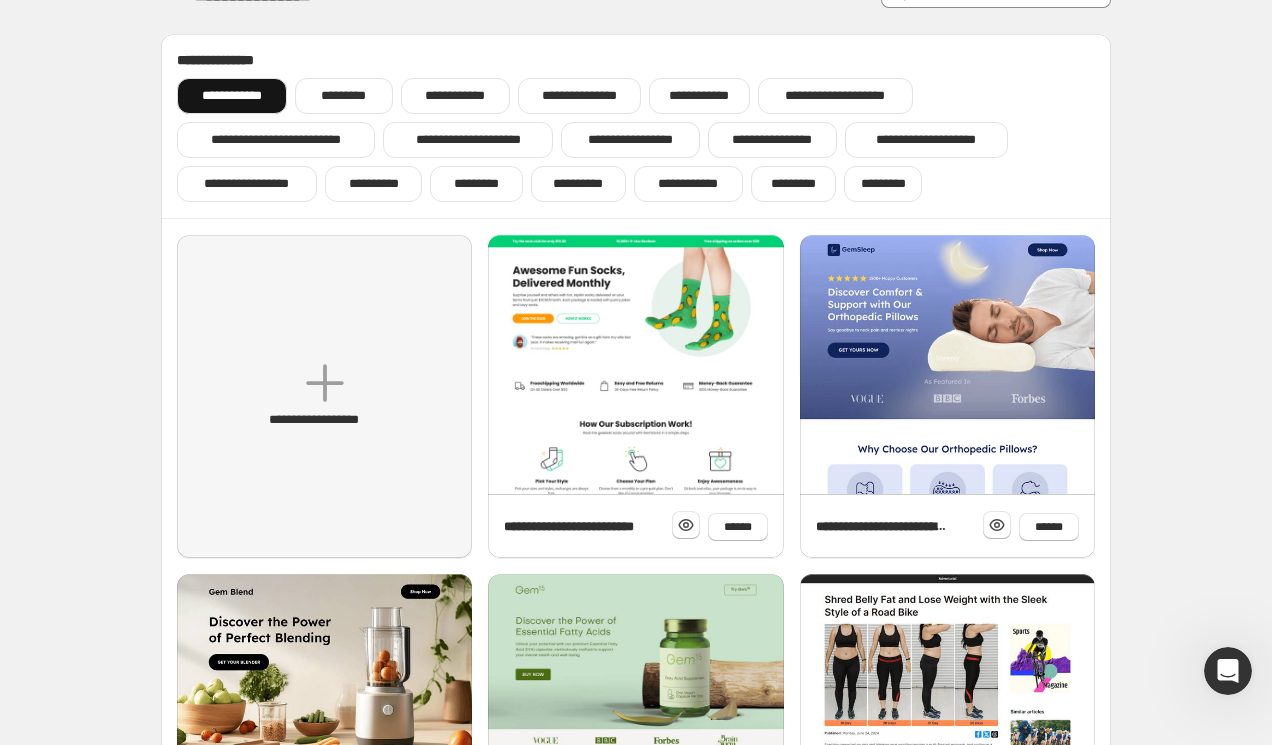 scroll, scrollTop: 0, scrollLeft: 0, axis: both 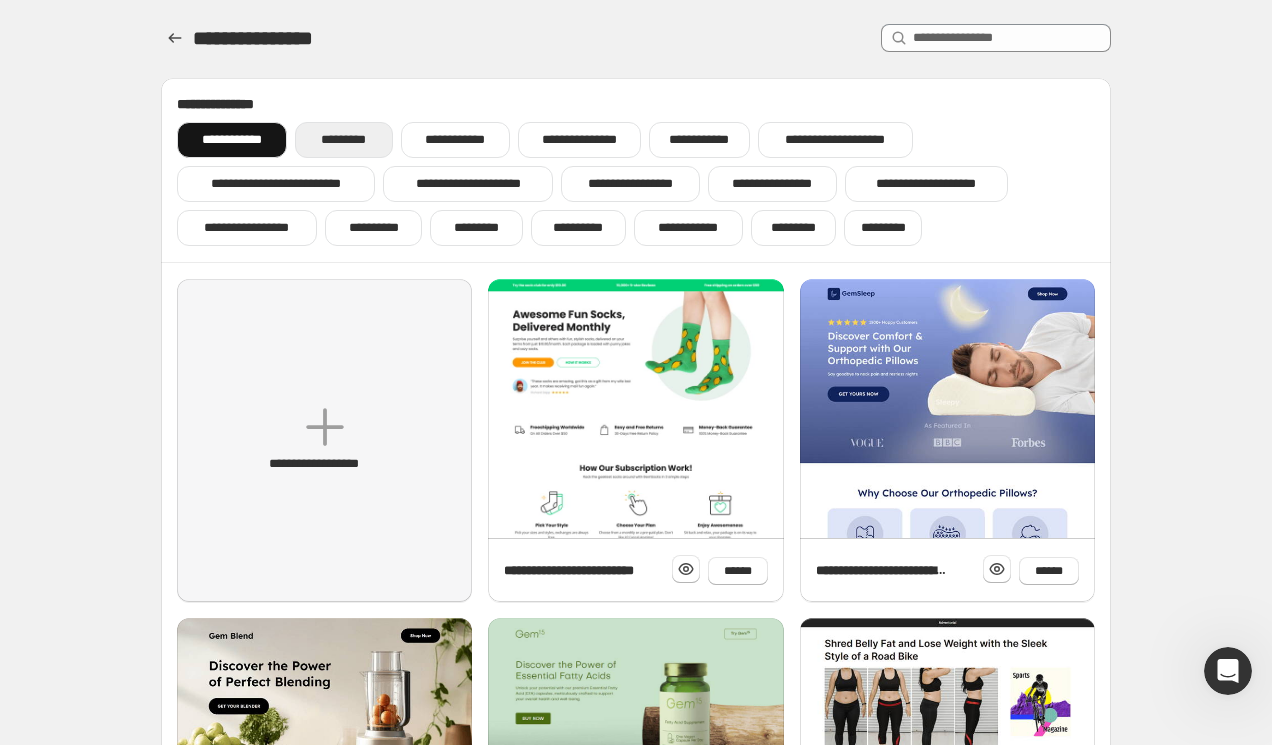 click on "*********" at bounding box center (343, 140) 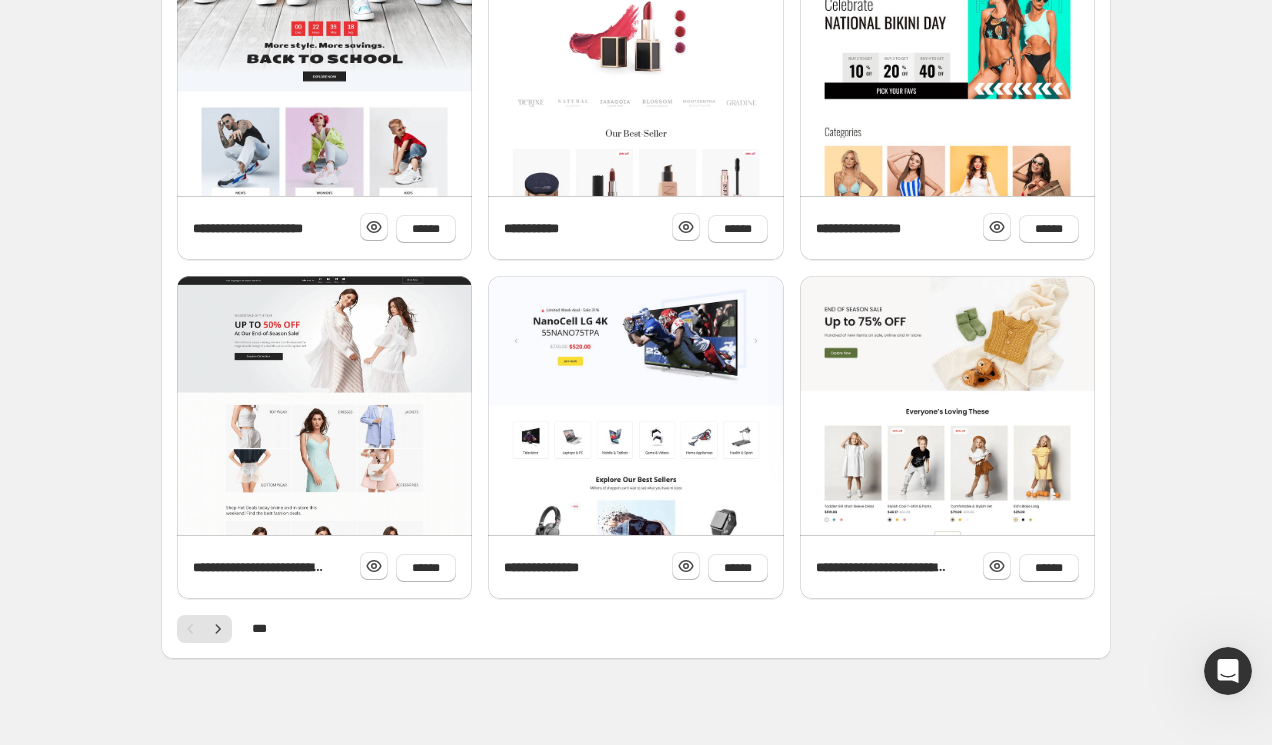 scroll, scrollTop: 693, scrollLeft: 0, axis: vertical 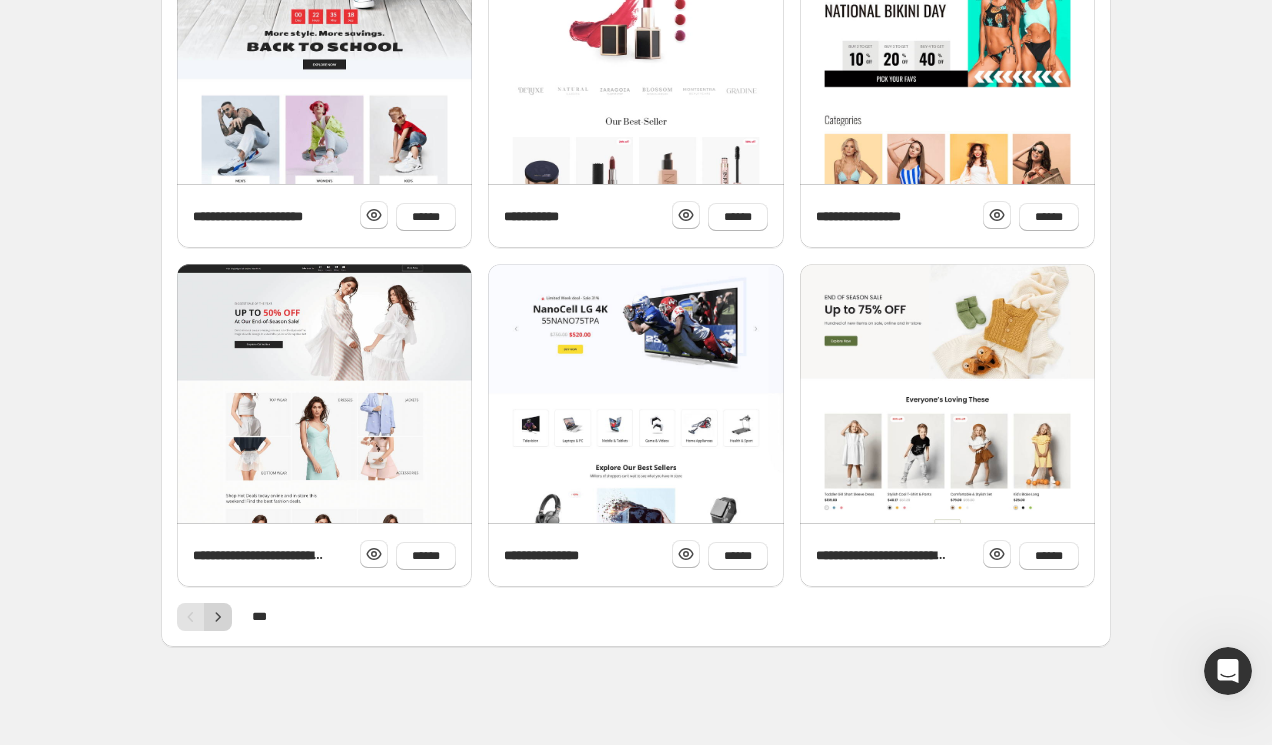 click 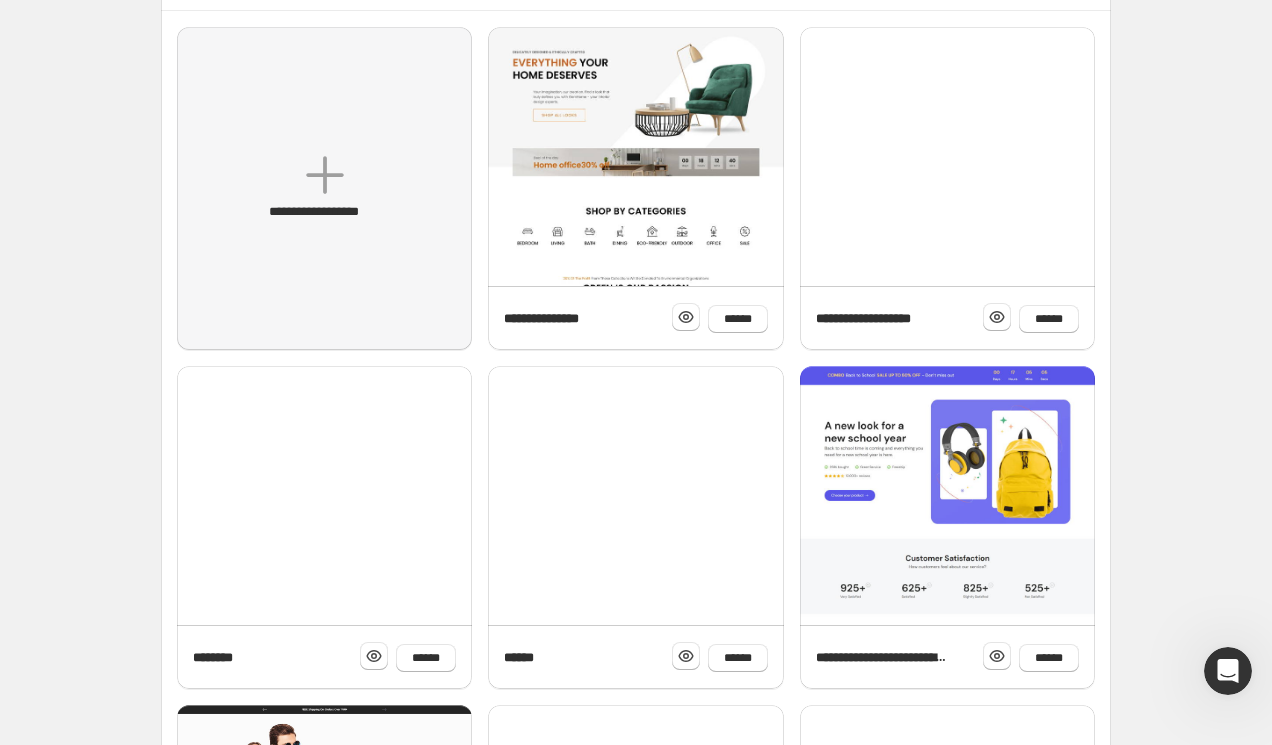 scroll, scrollTop: 0, scrollLeft: 0, axis: both 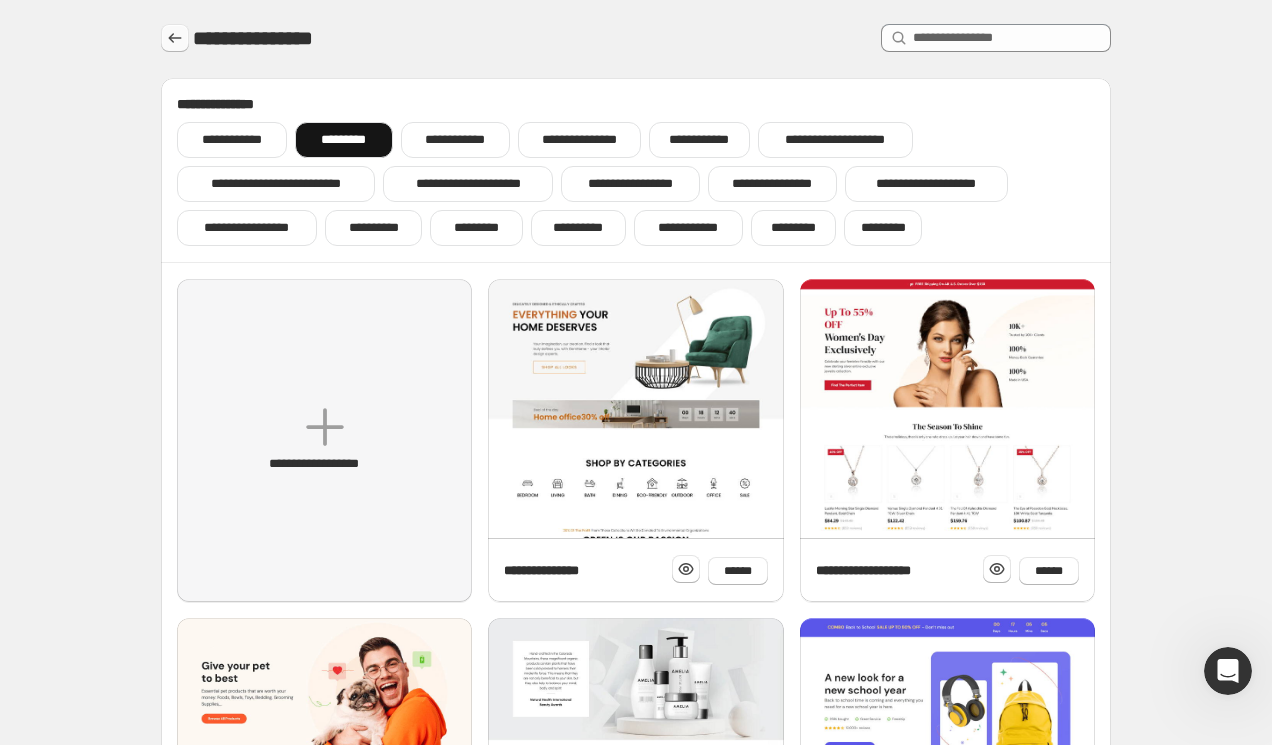 click 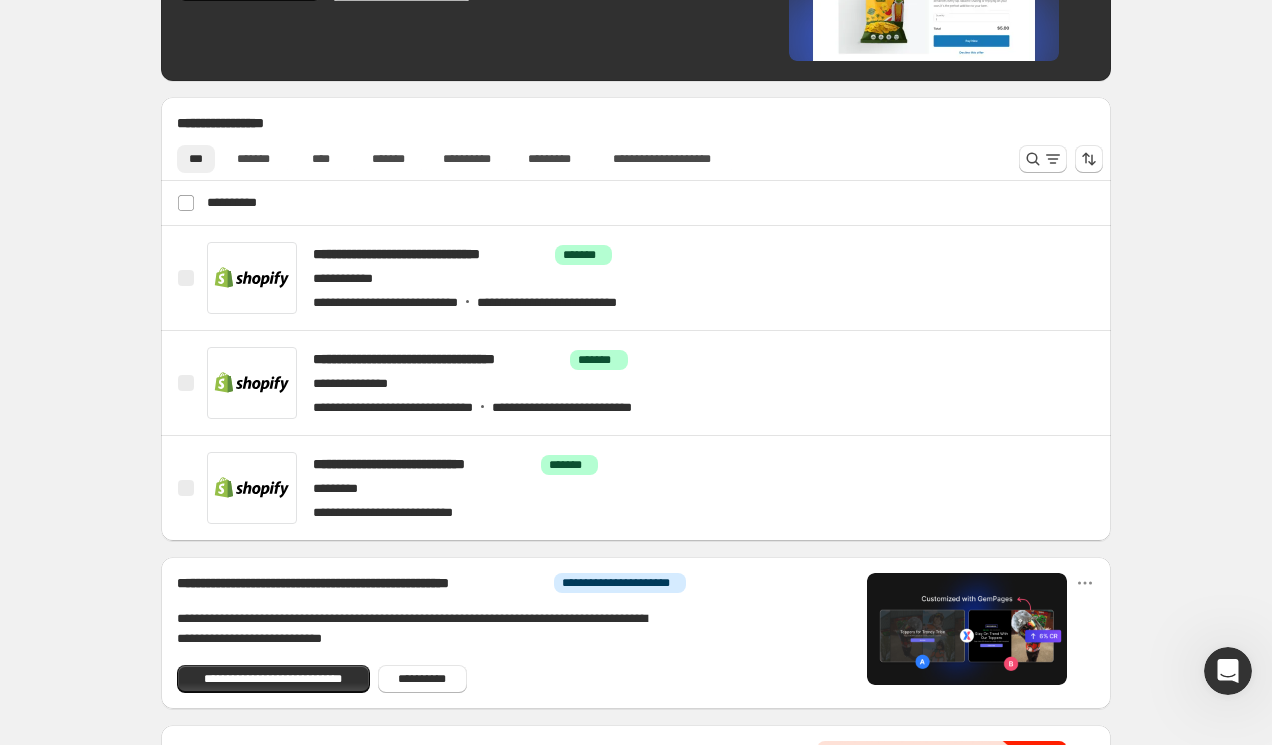 scroll, scrollTop: 754, scrollLeft: 0, axis: vertical 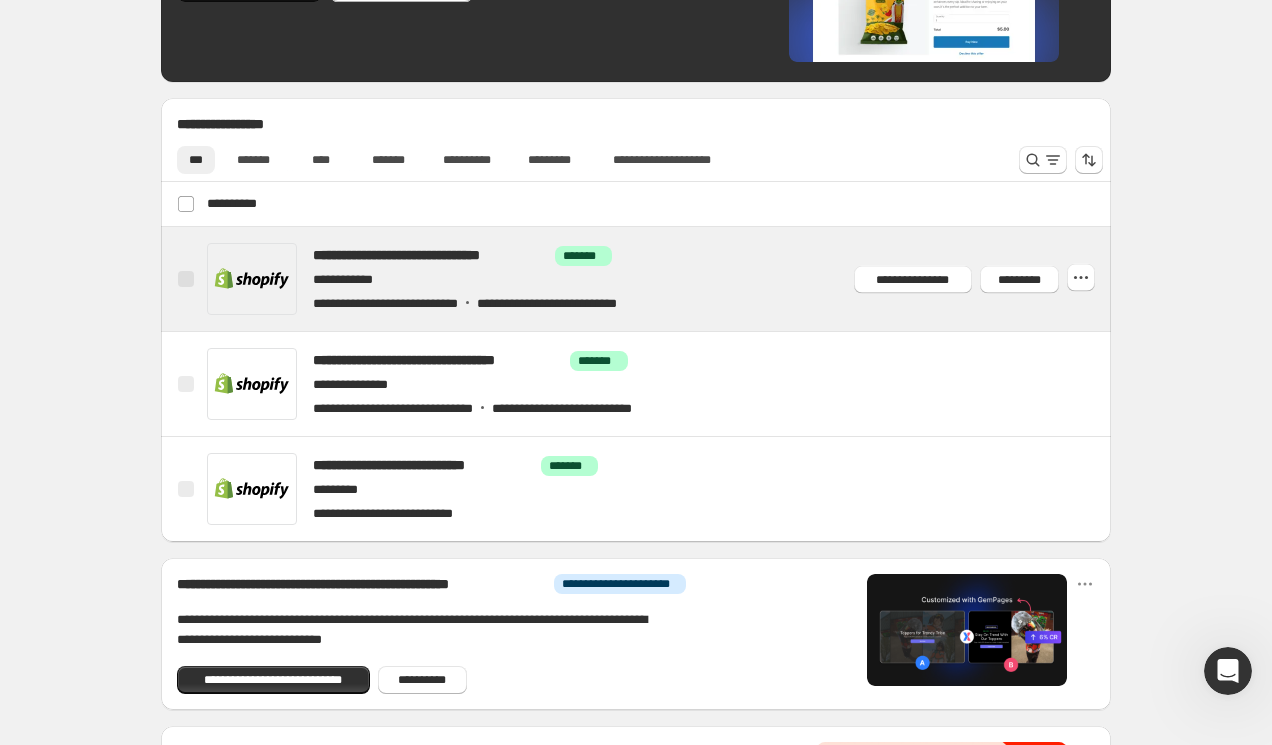 click at bounding box center [660, 279] 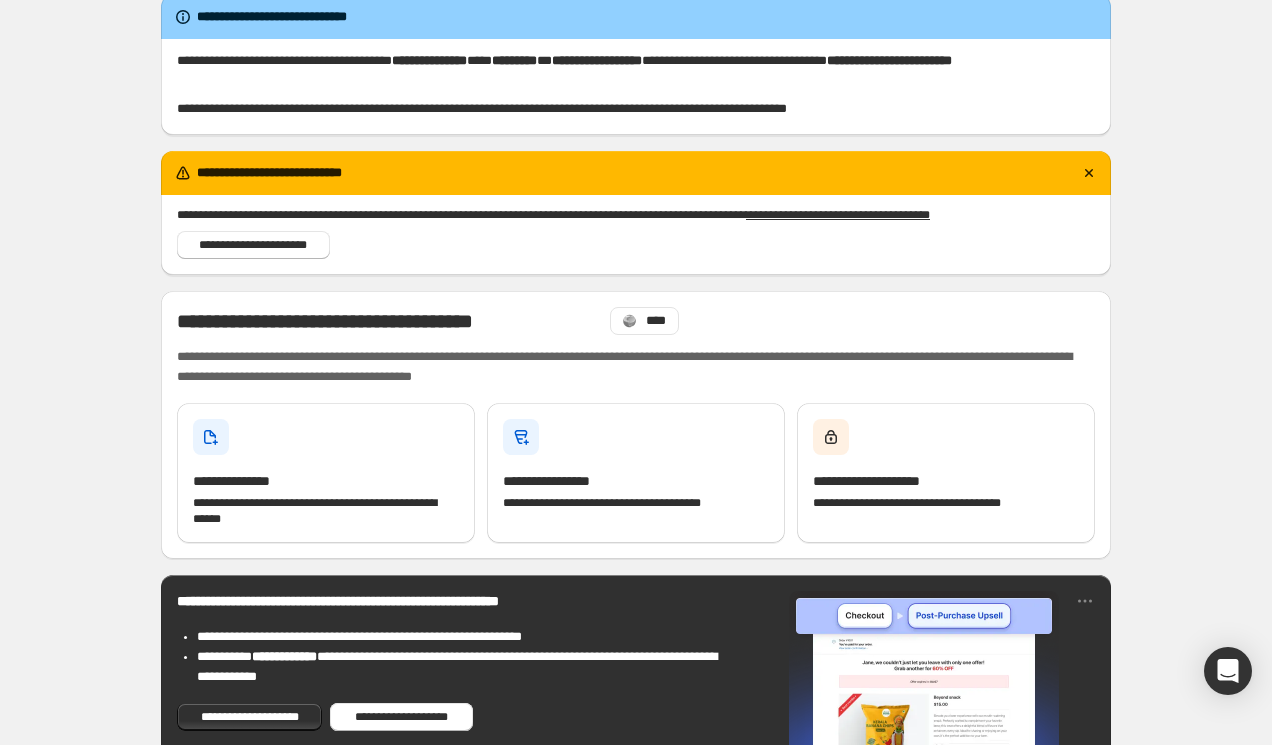scroll, scrollTop: 0, scrollLeft: 0, axis: both 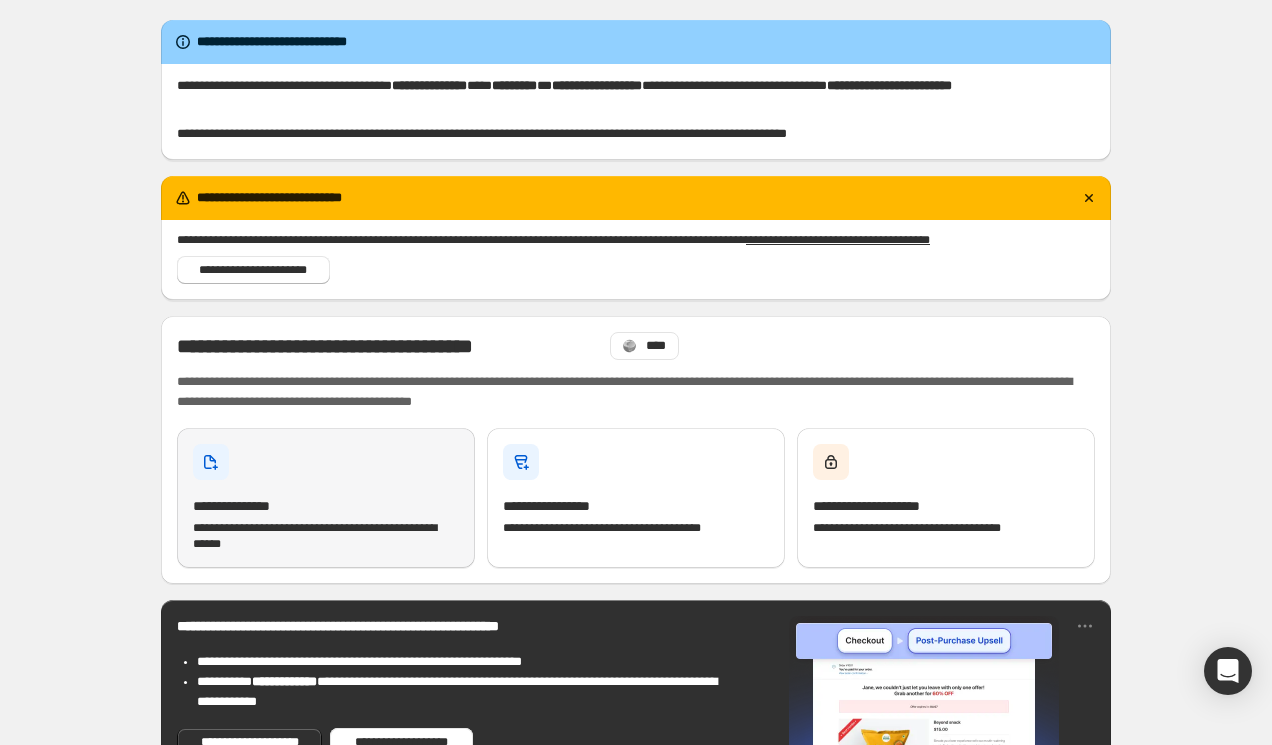 click on "**********" at bounding box center [326, 506] 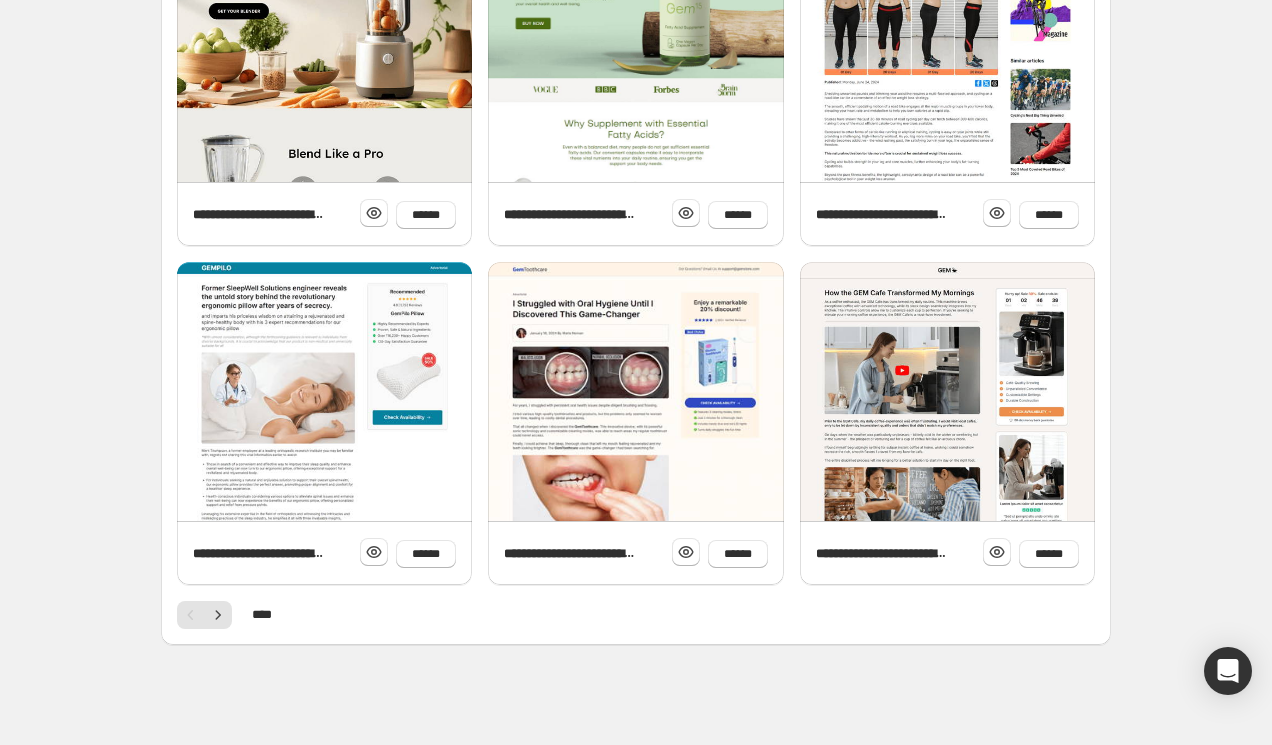 scroll, scrollTop: 672, scrollLeft: 0, axis: vertical 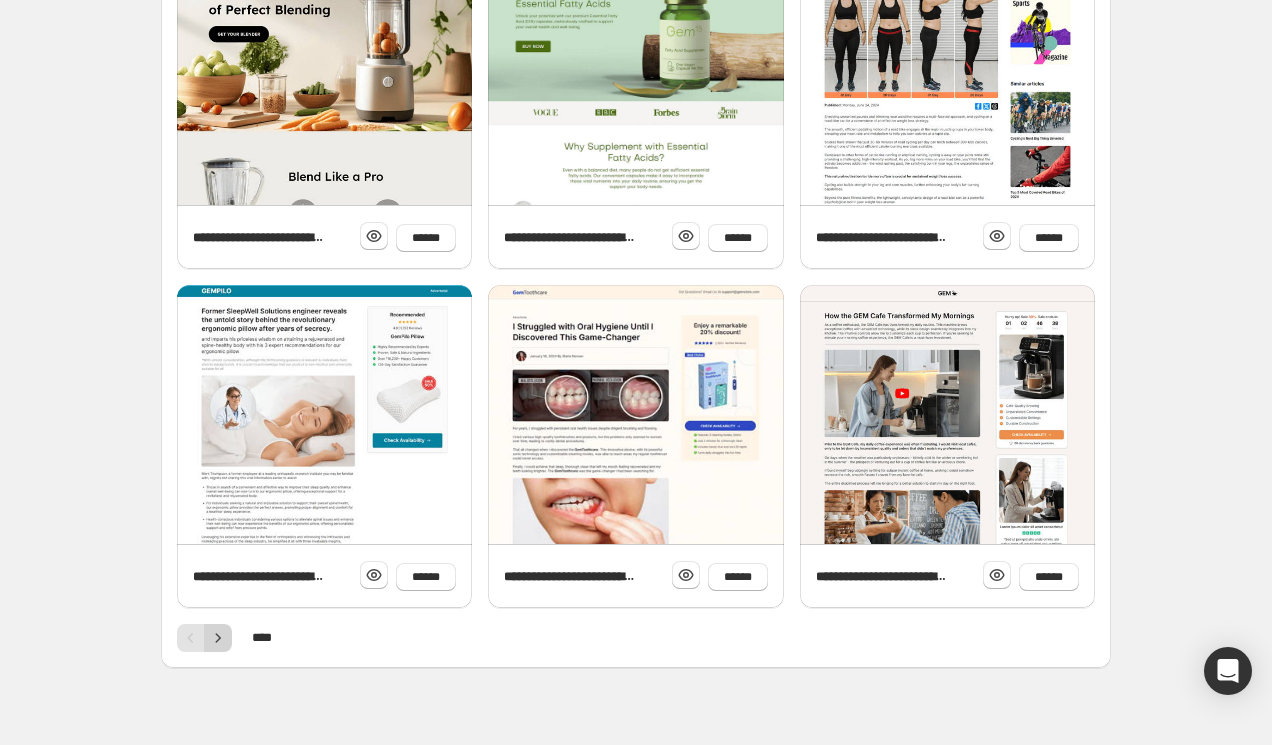 click 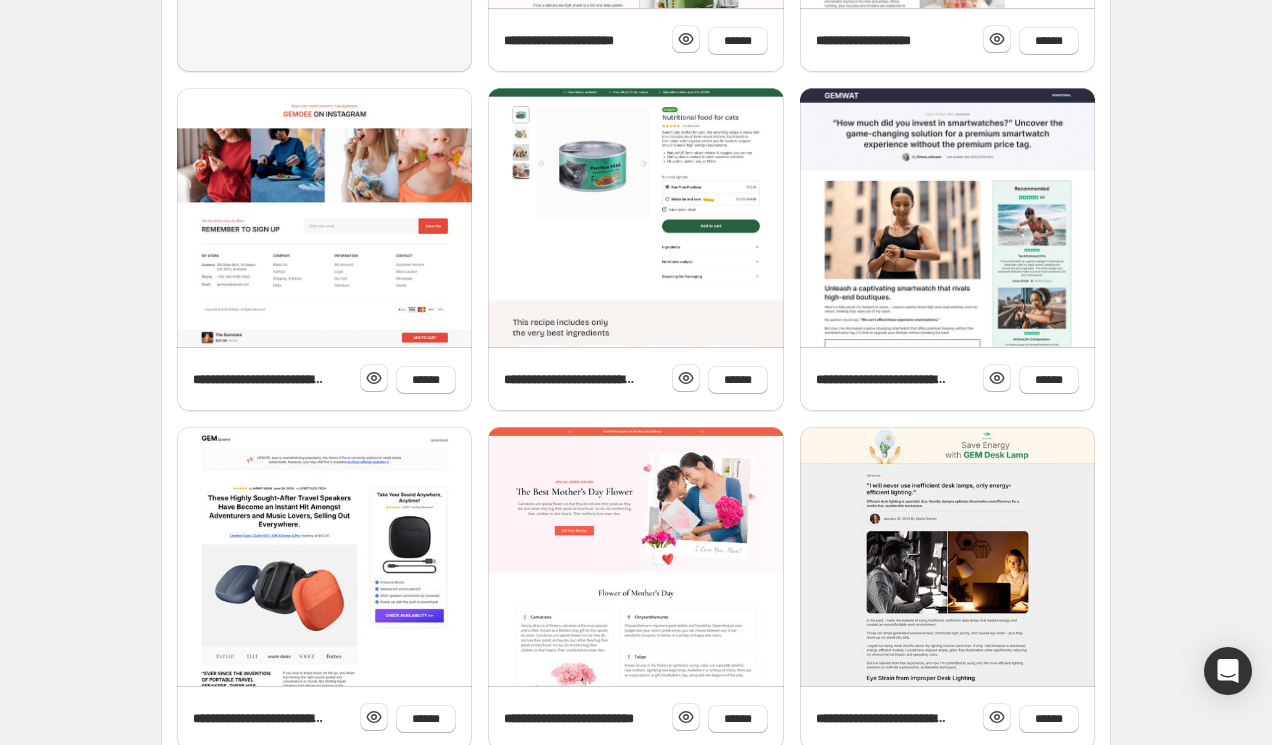 scroll, scrollTop: 695, scrollLeft: 0, axis: vertical 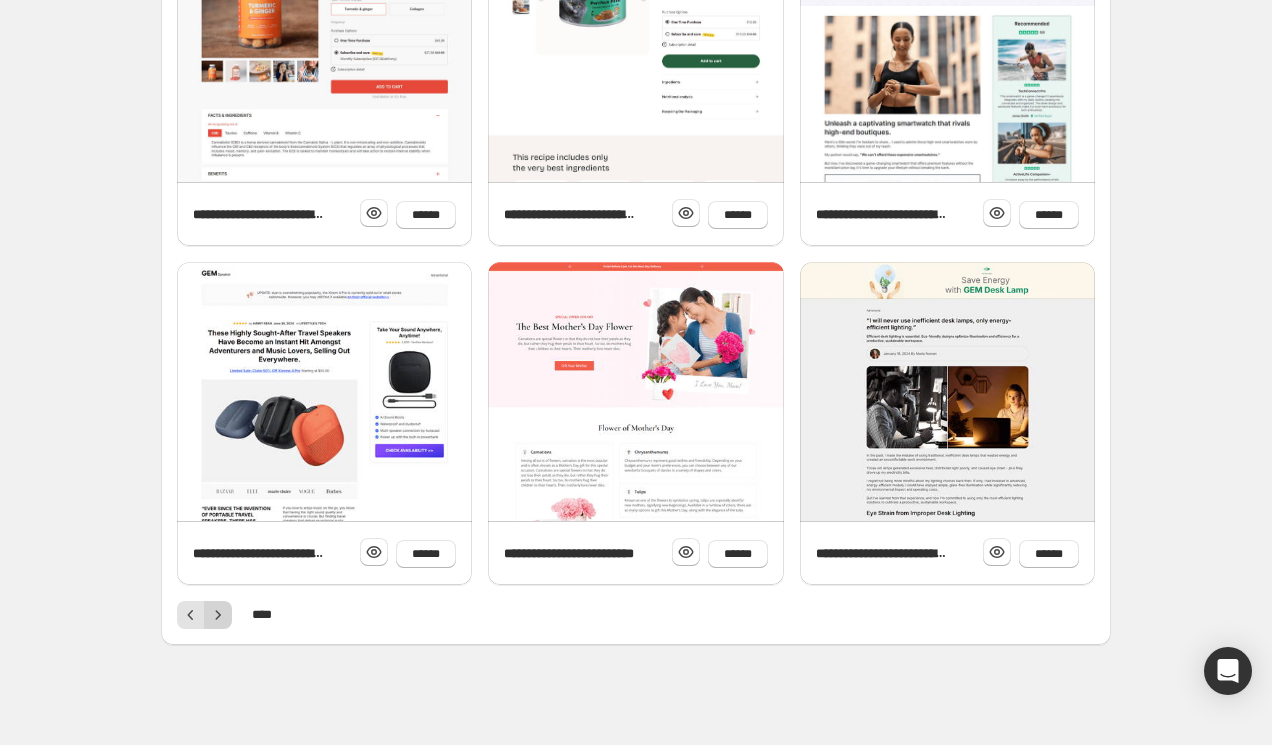 click 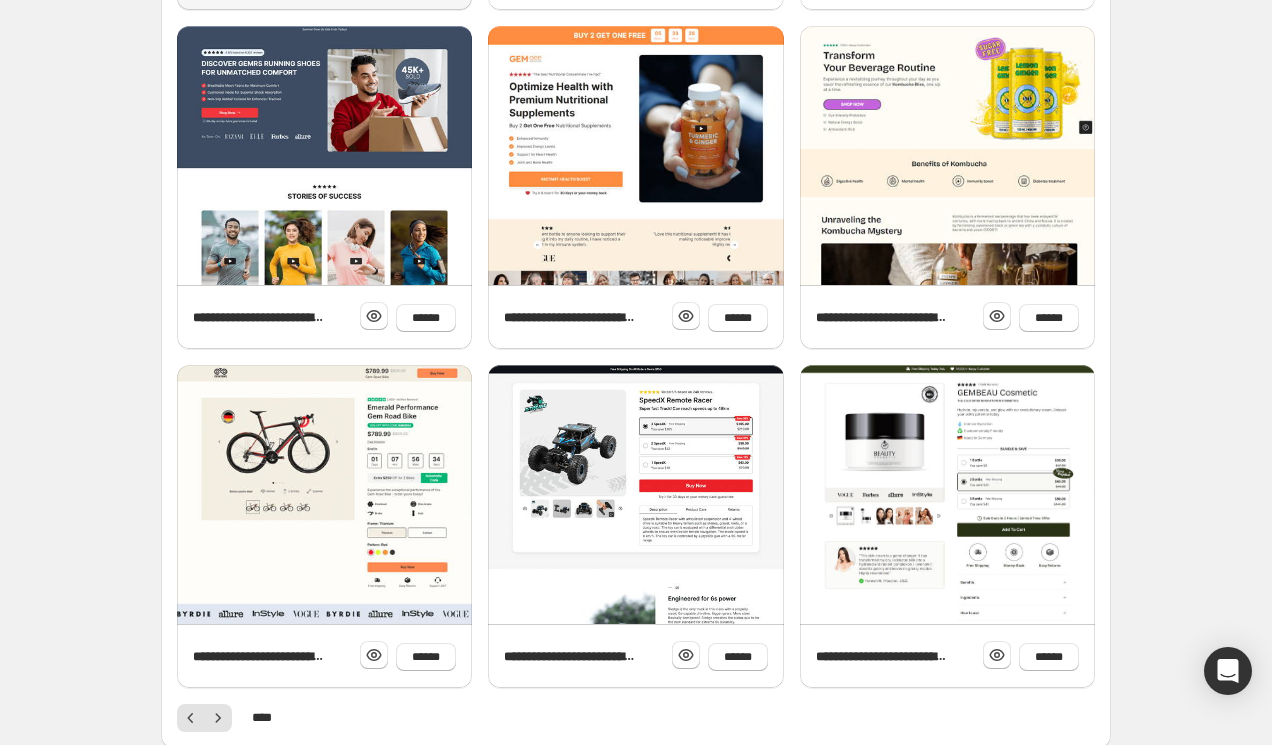 scroll, scrollTop: 695, scrollLeft: 0, axis: vertical 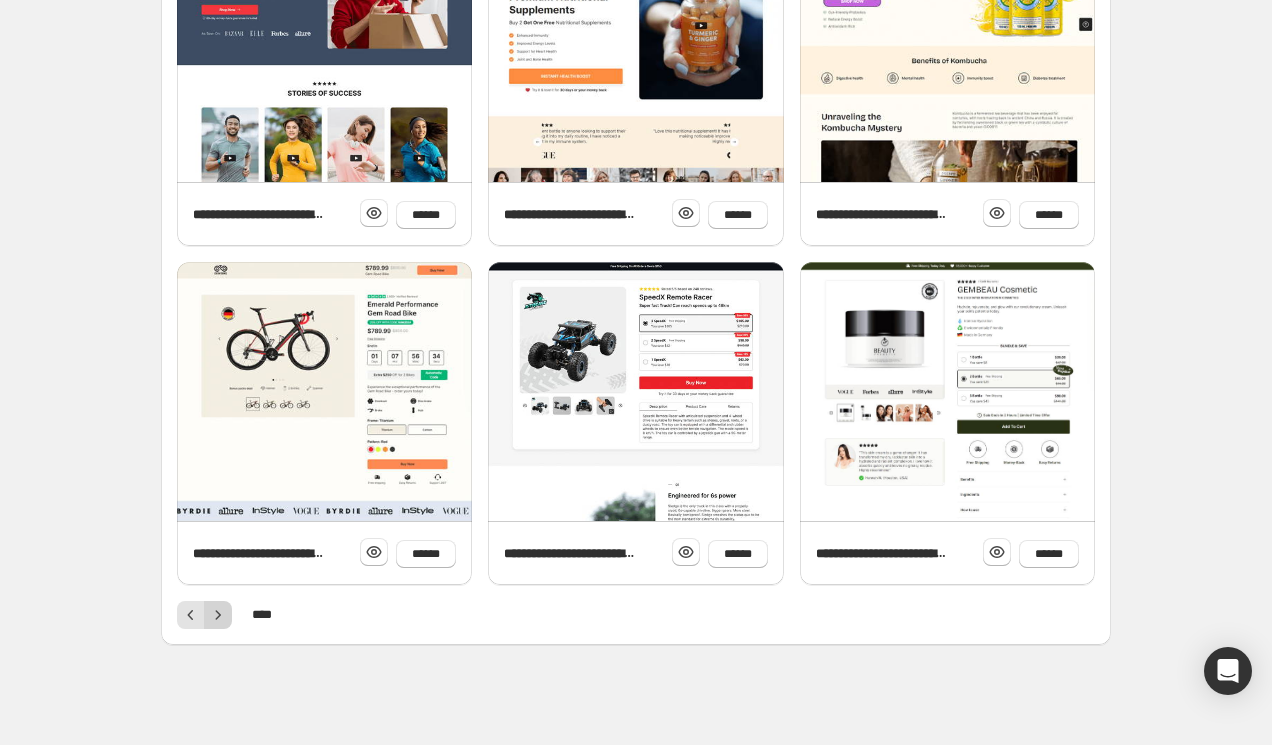 click 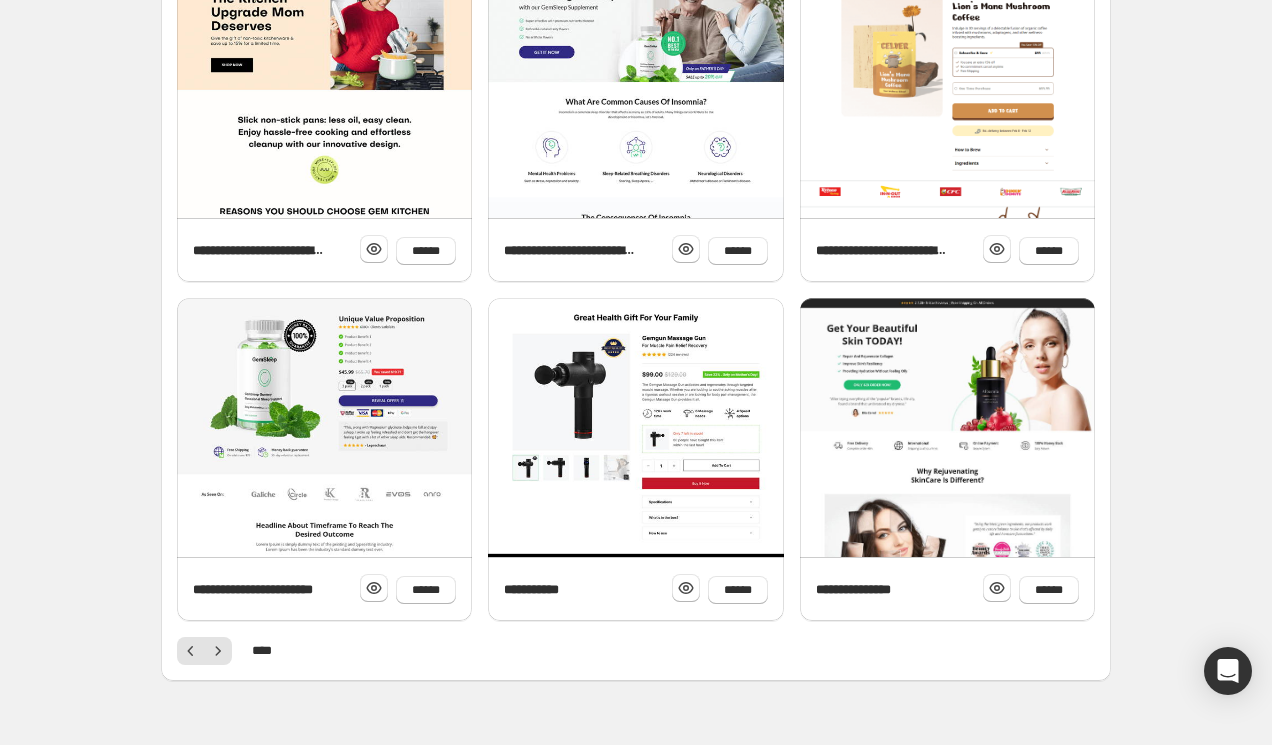 scroll, scrollTop: 695, scrollLeft: 0, axis: vertical 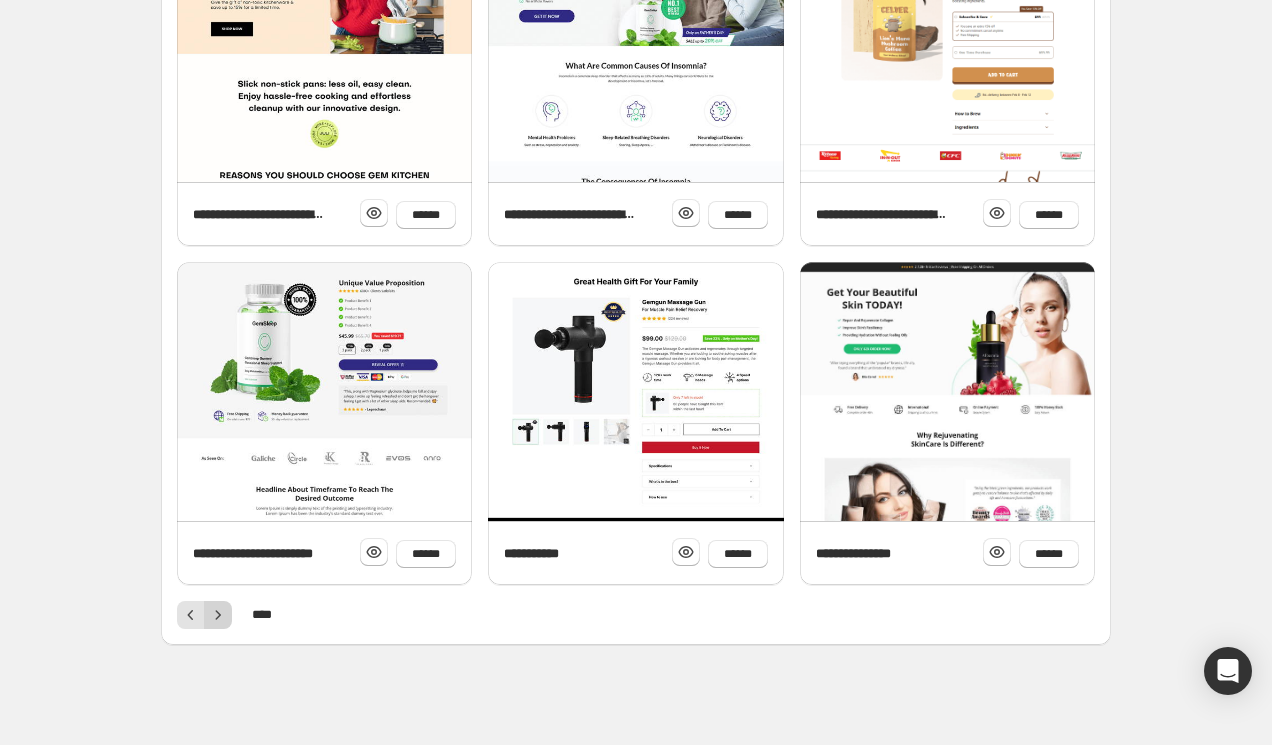 click 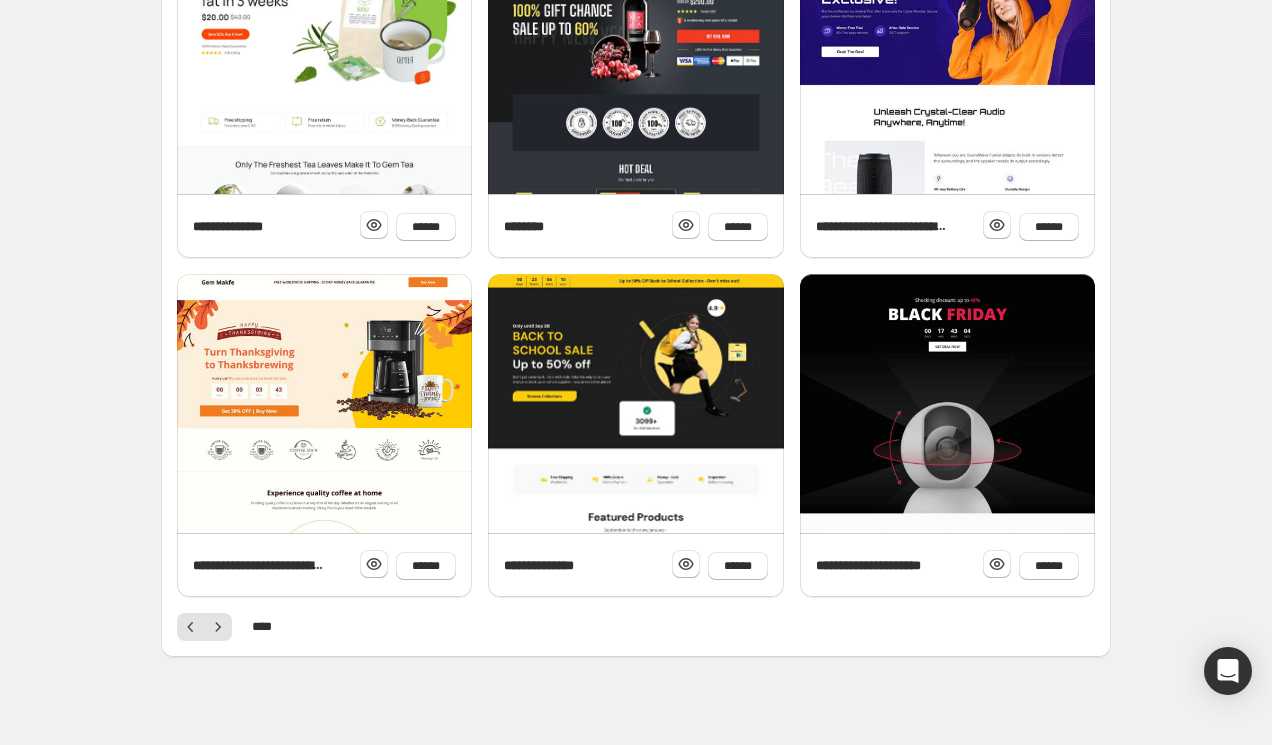 scroll, scrollTop: 695, scrollLeft: 0, axis: vertical 